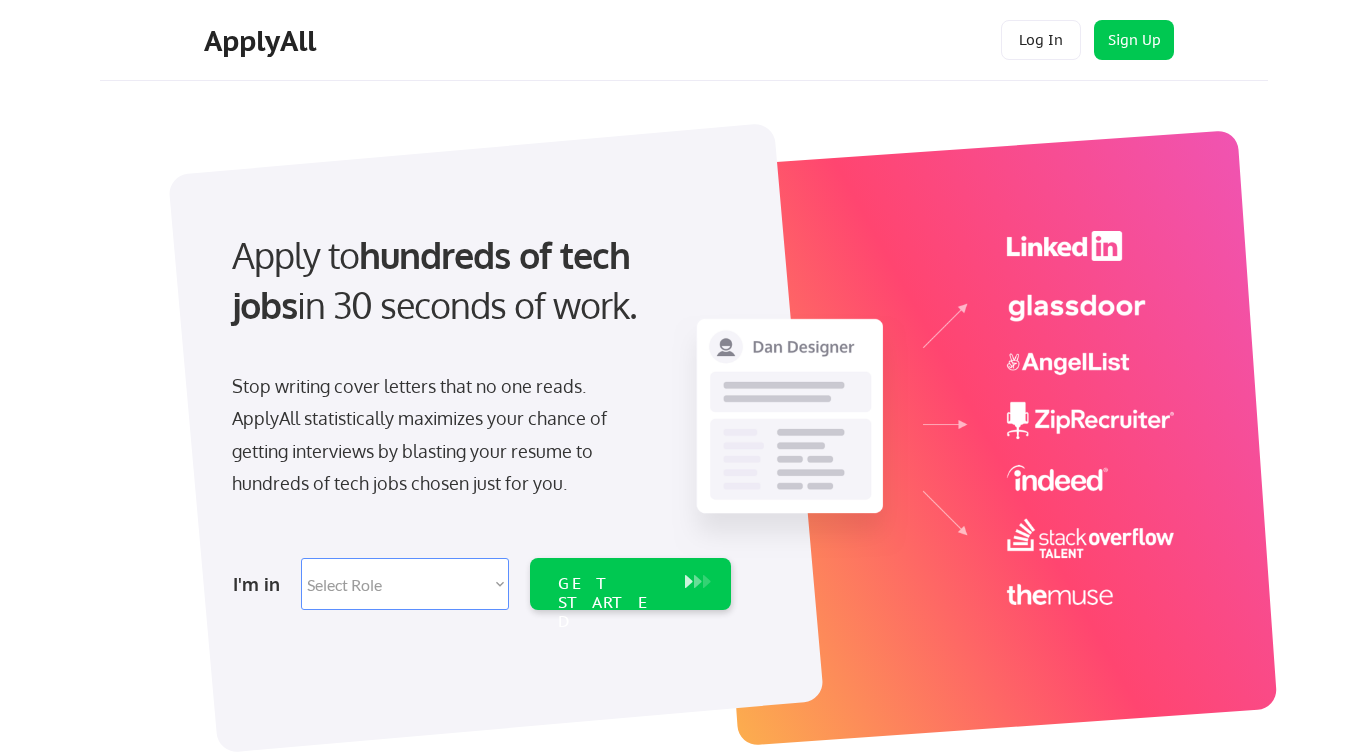 scroll, scrollTop: 0, scrollLeft: 0, axis: both 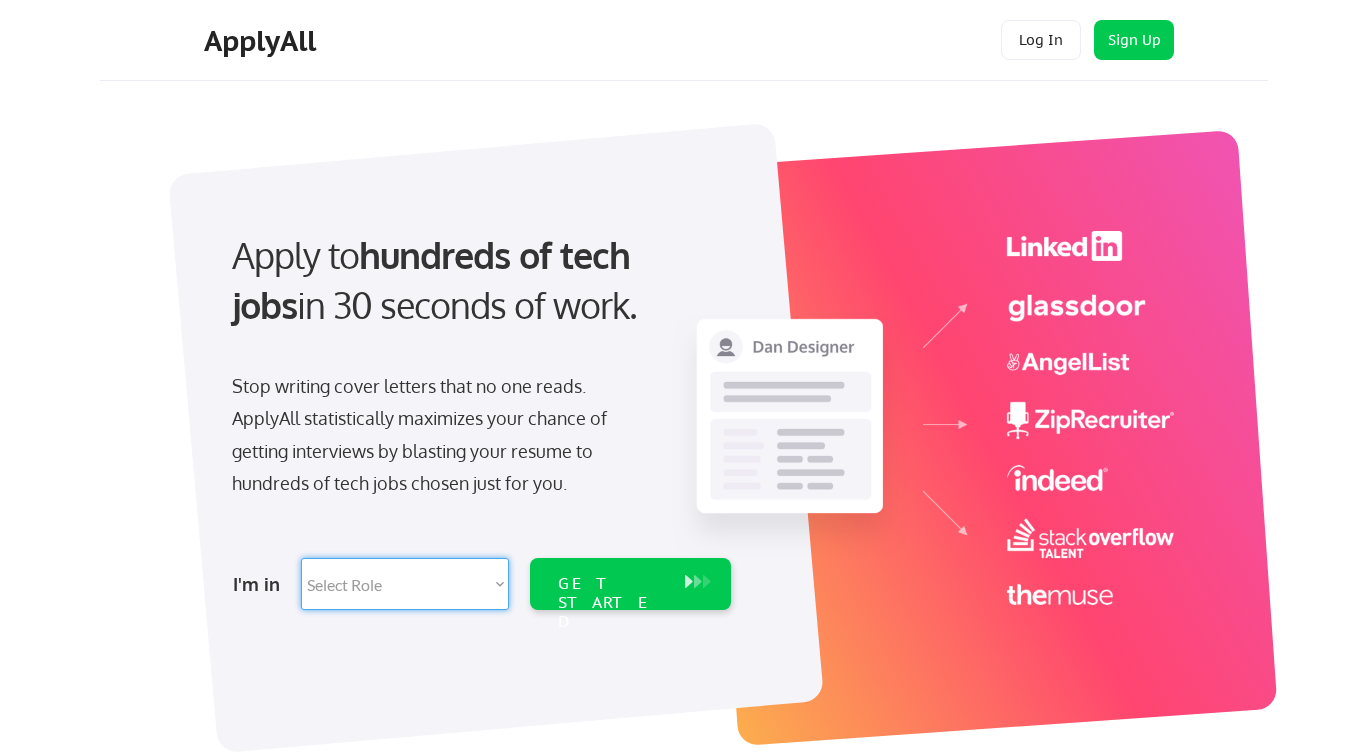 select on ""design"" 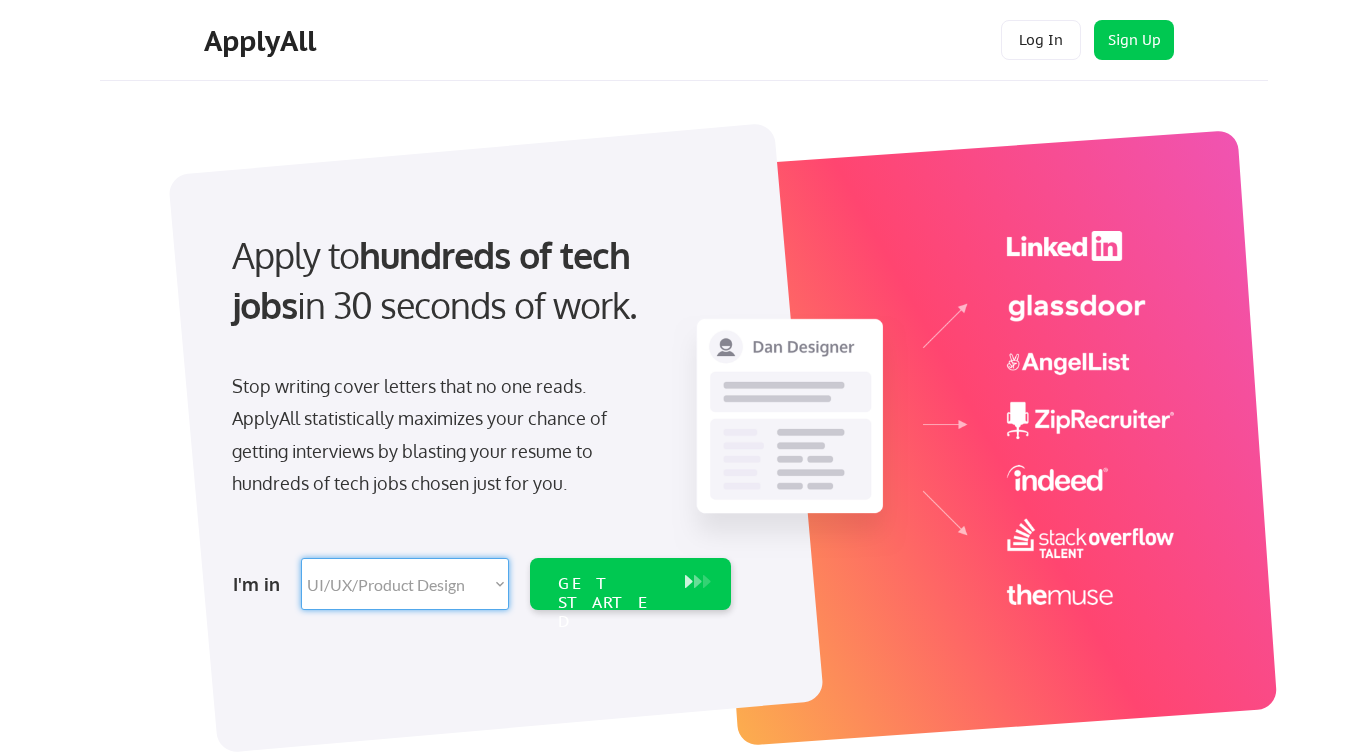 click on "UI/UX/Product Design" at bounding box center (0, 0) 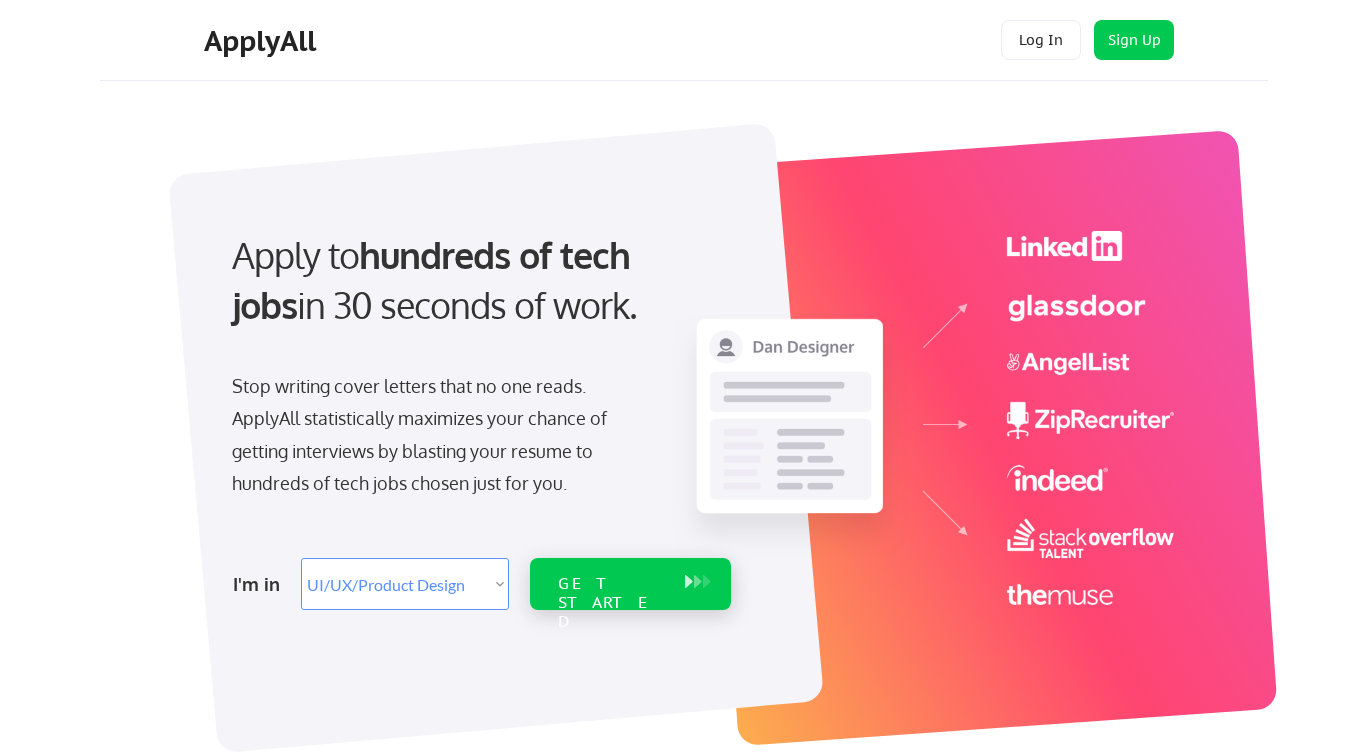 click on "GET STARTED" at bounding box center [611, 603] 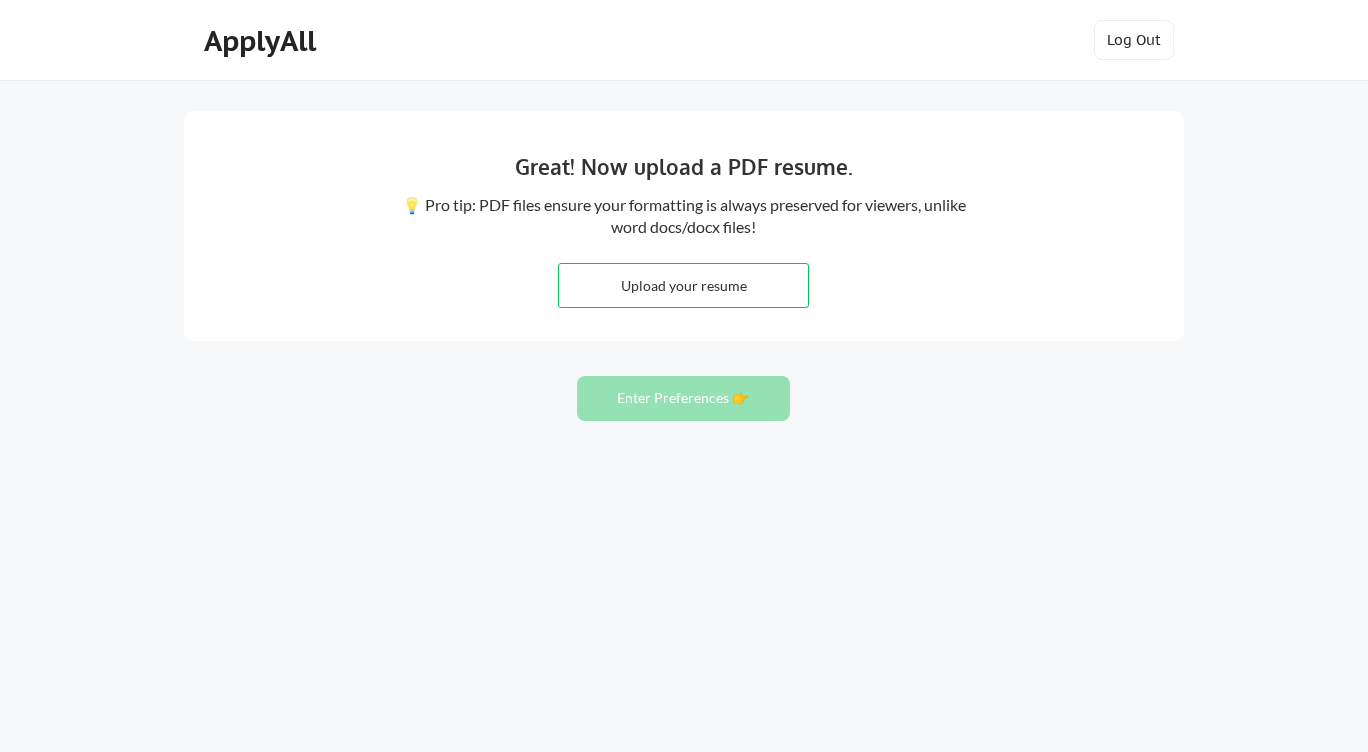 scroll, scrollTop: 0, scrollLeft: 0, axis: both 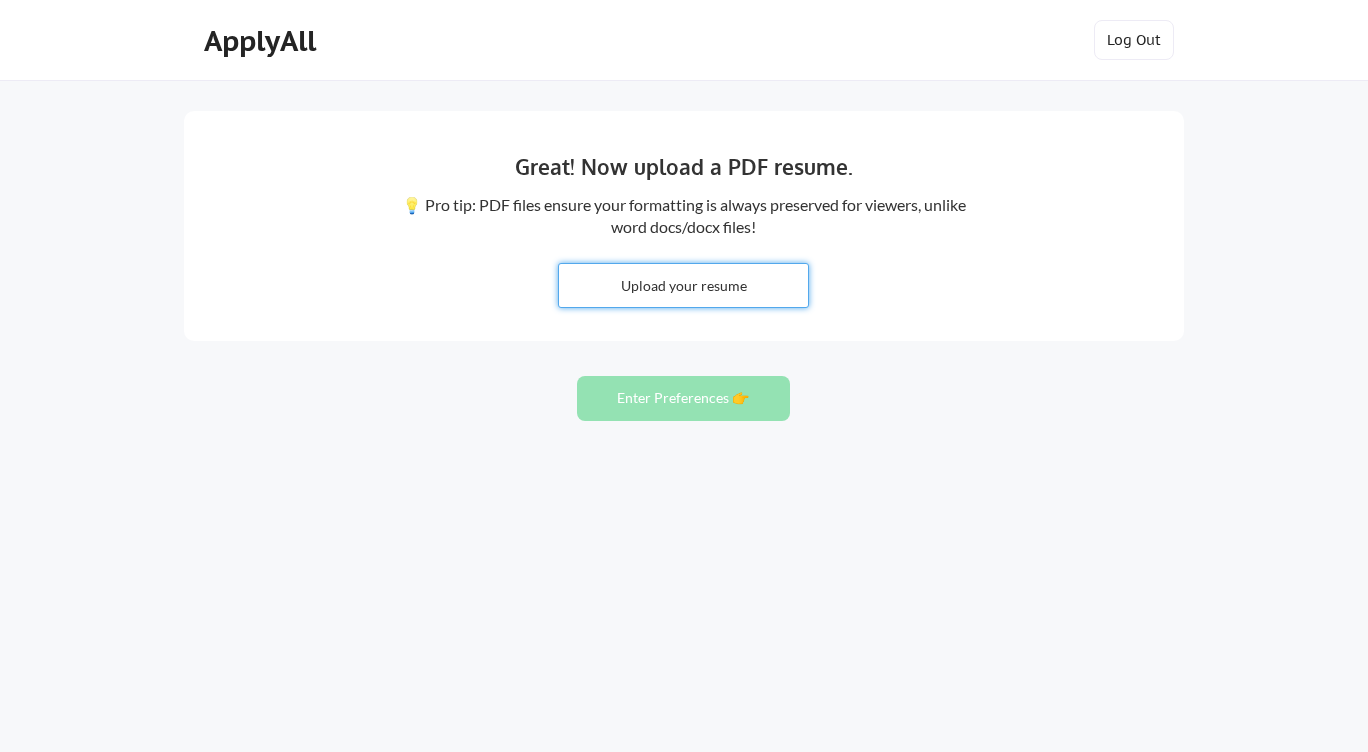 click at bounding box center [683, 285] 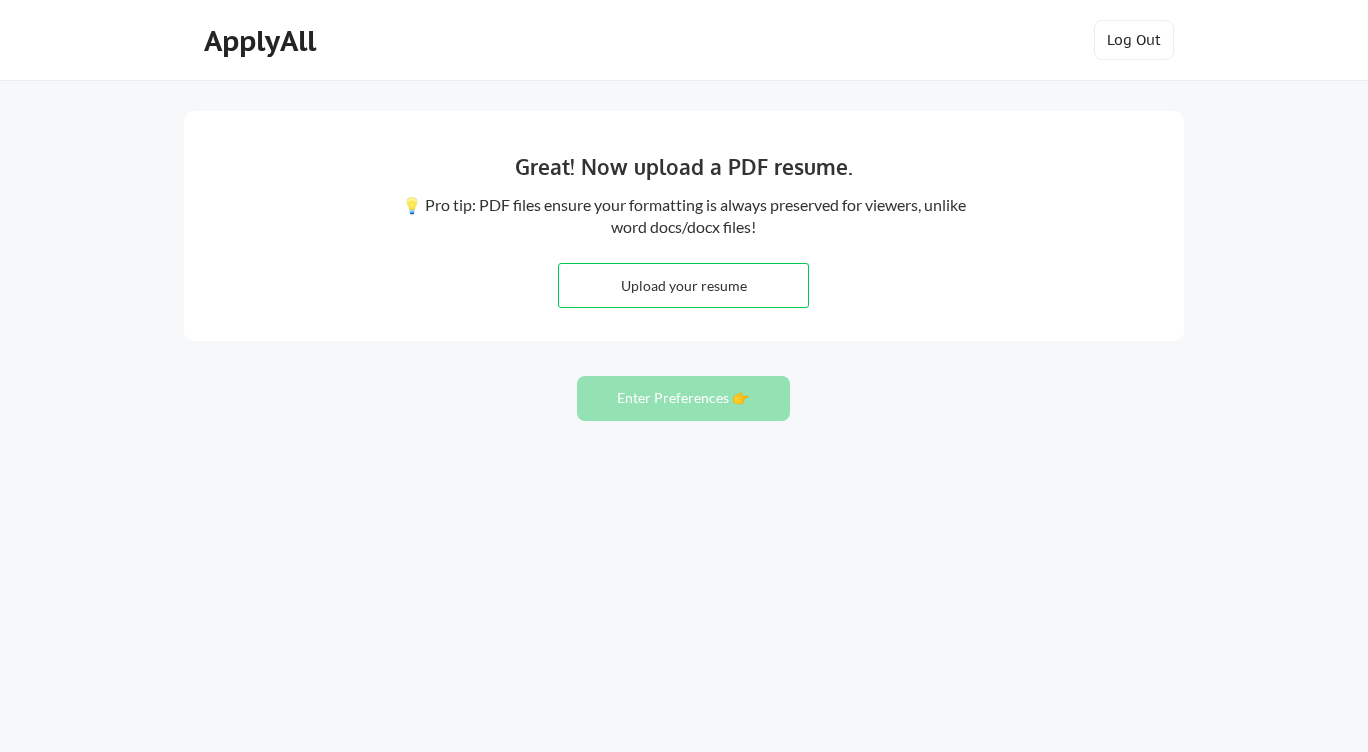 type on "C:\fakepath\2025 Benjamin Short Product Design Resume.pdf" 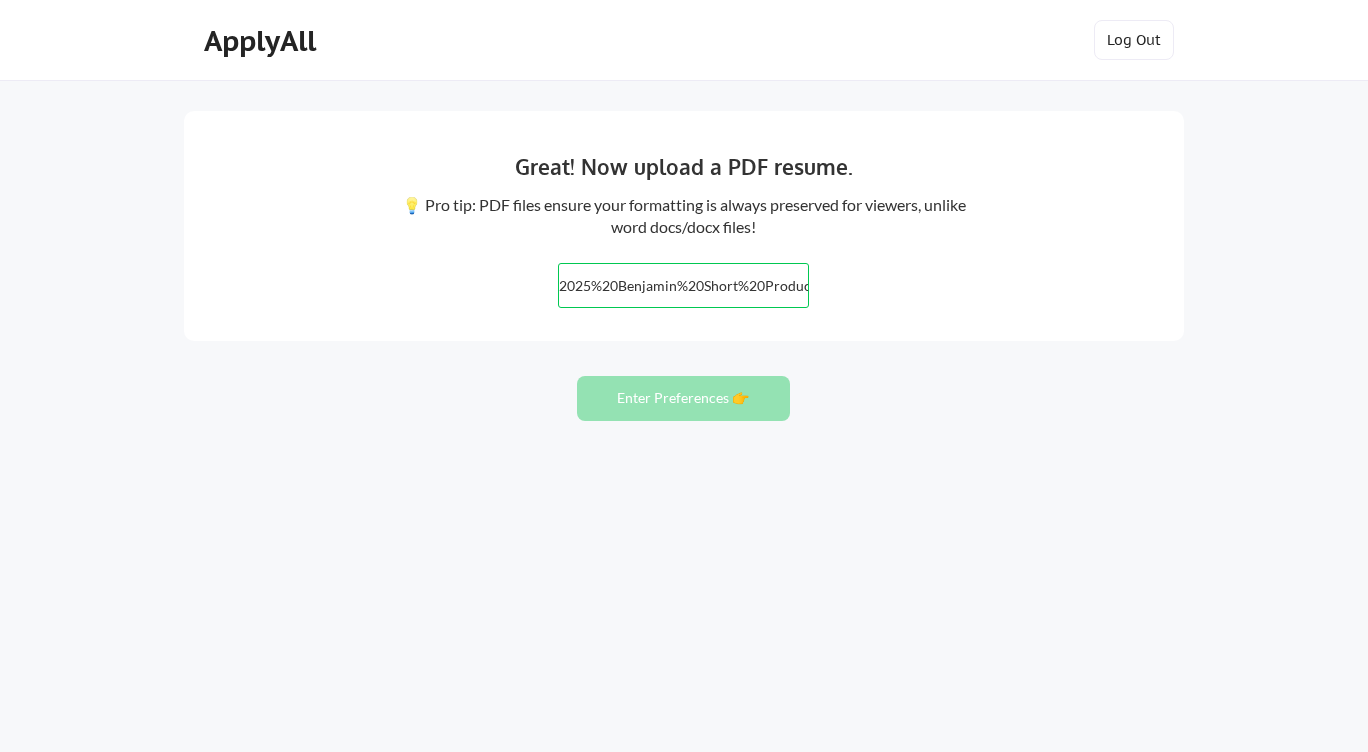 type 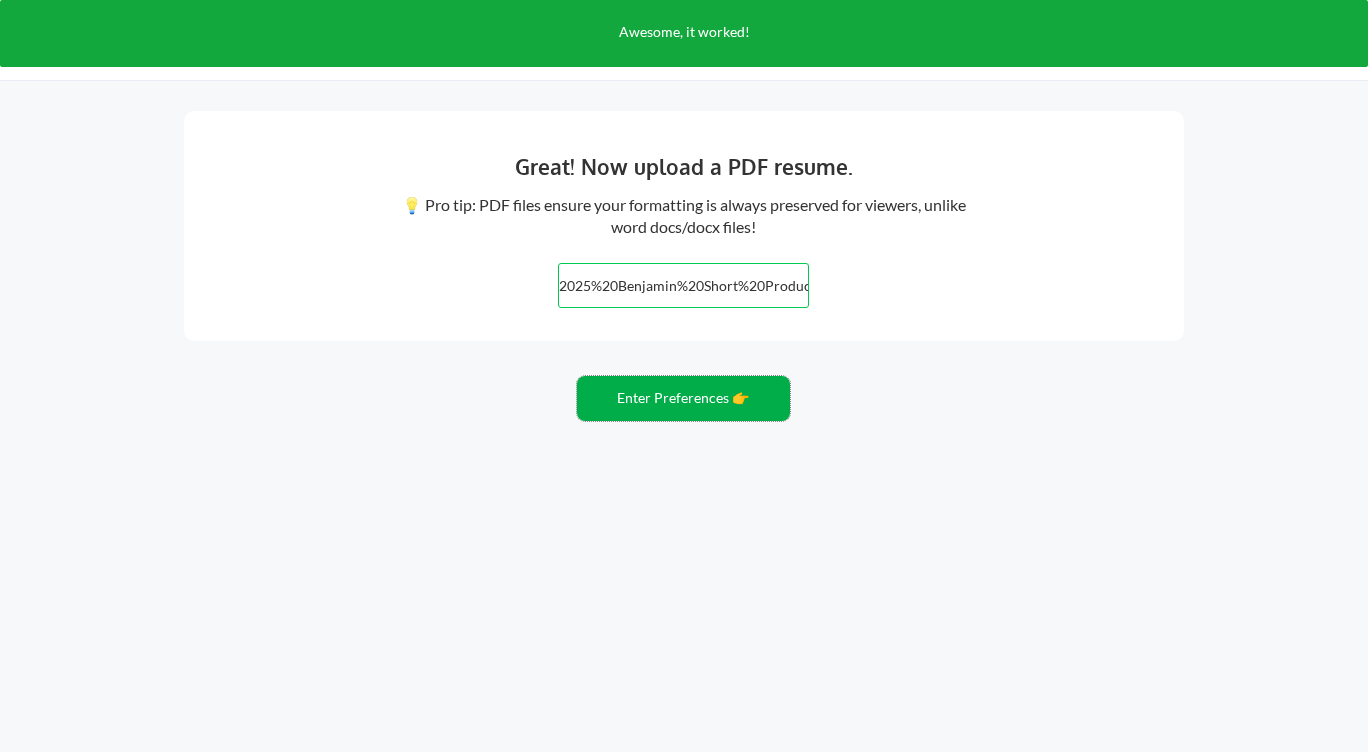 click on "Enter Preferences  👉" at bounding box center [683, 398] 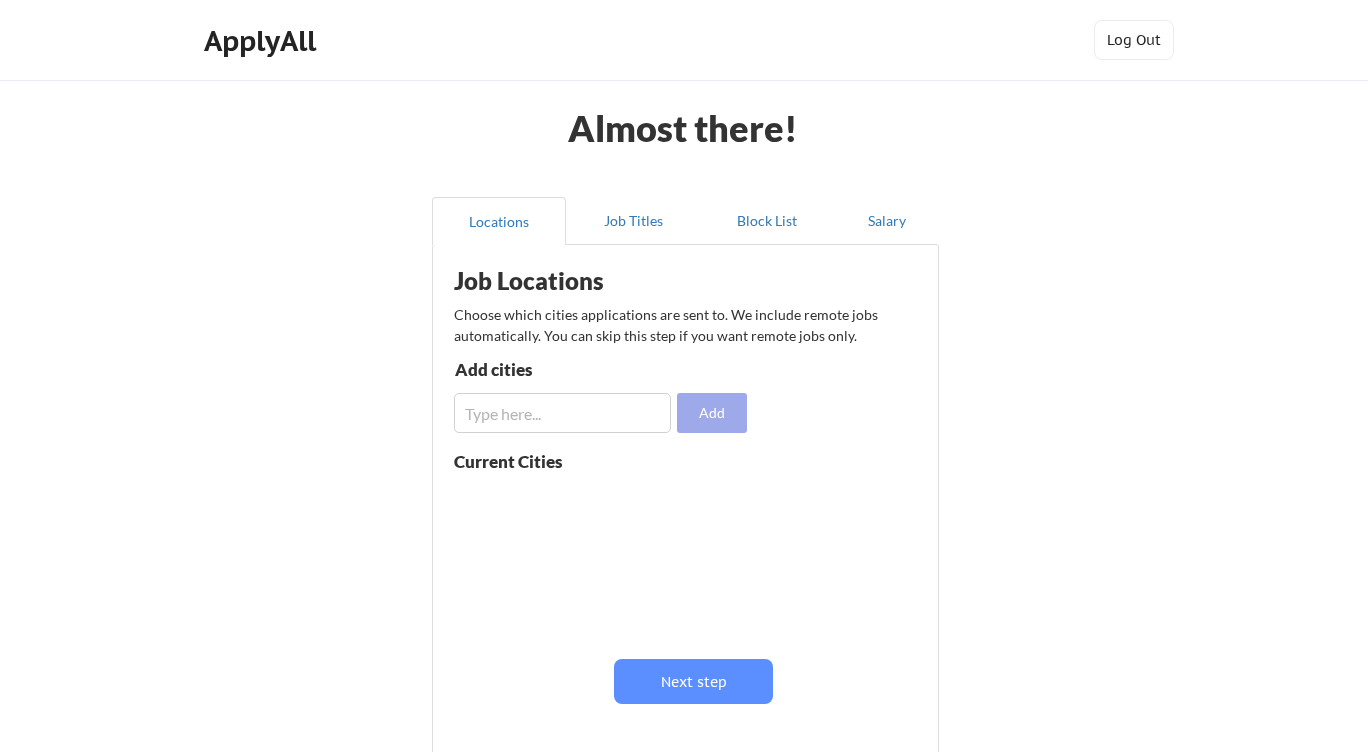 scroll, scrollTop: 0, scrollLeft: 0, axis: both 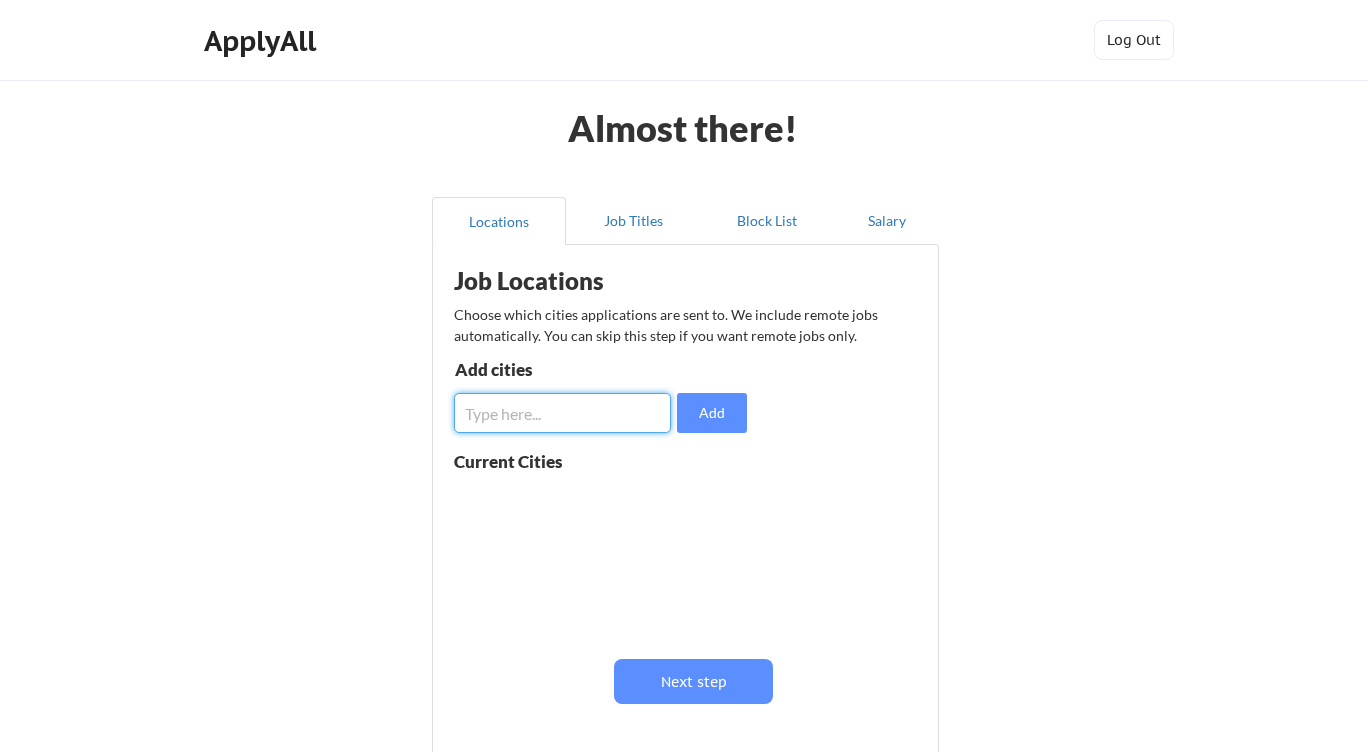 click at bounding box center (562, 413) 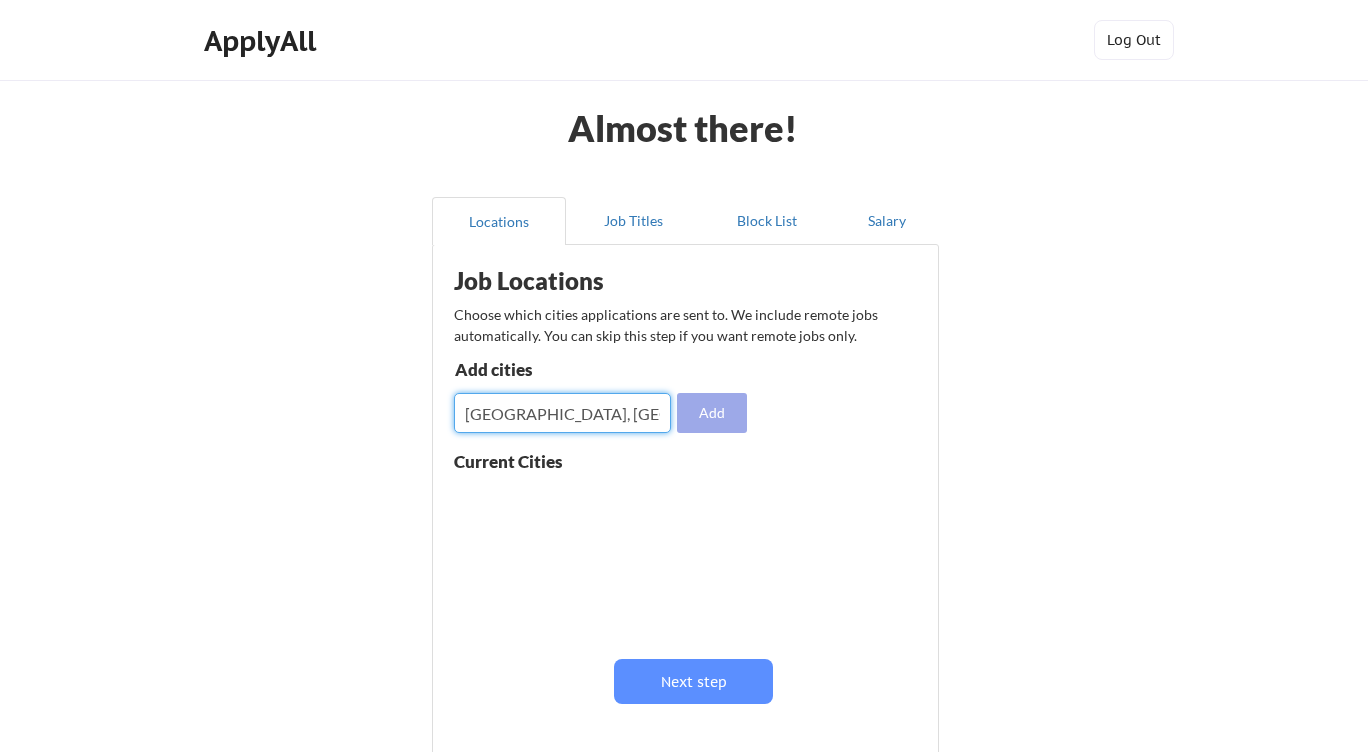 type on "[GEOGRAPHIC_DATA], [GEOGRAPHIC_DATA]" 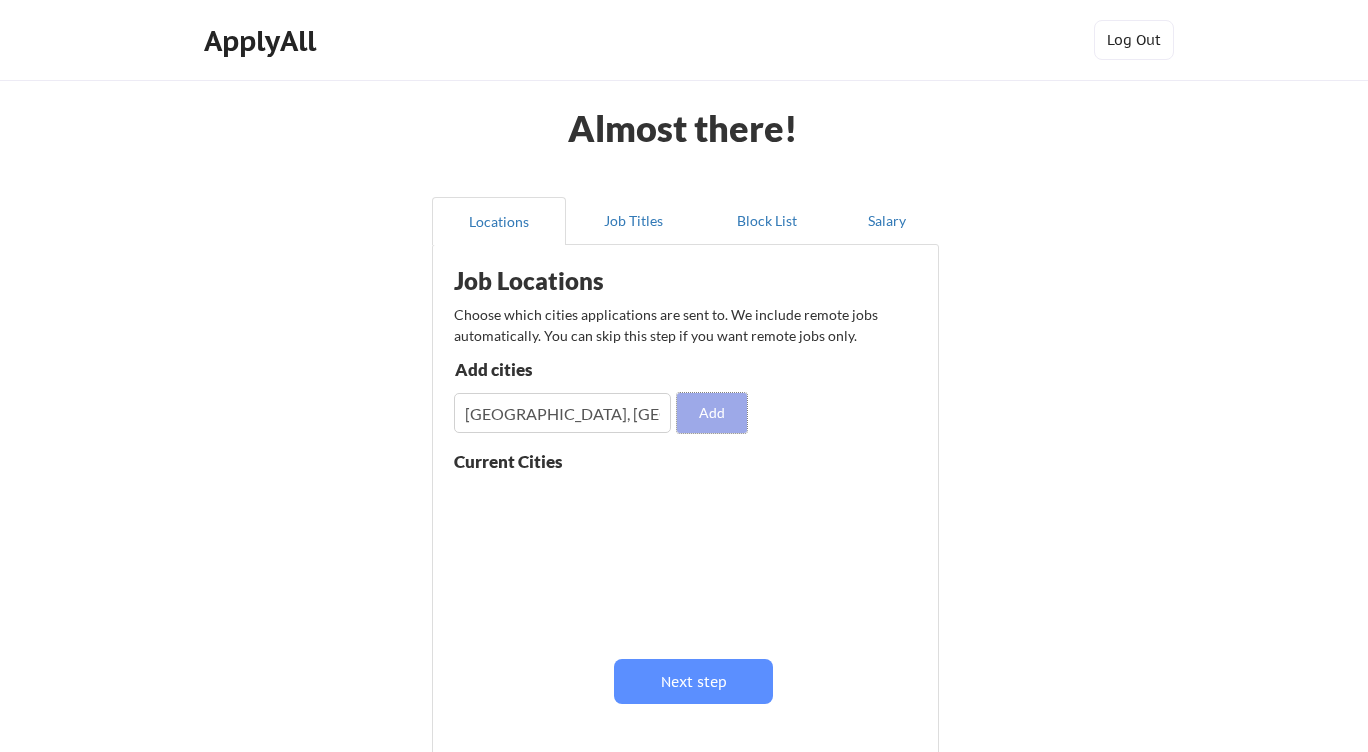click on "Add" at bounding box center [712, 413] 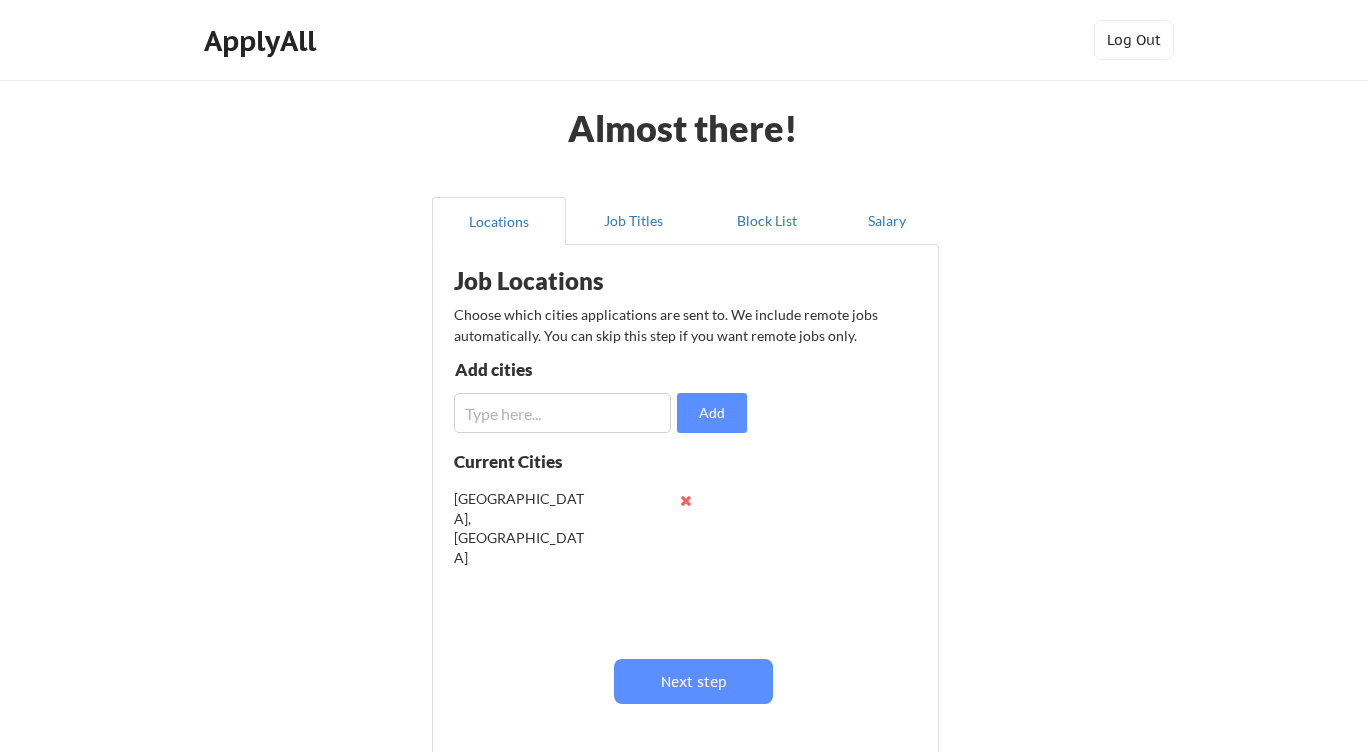 click at bounding box center (562, 413) 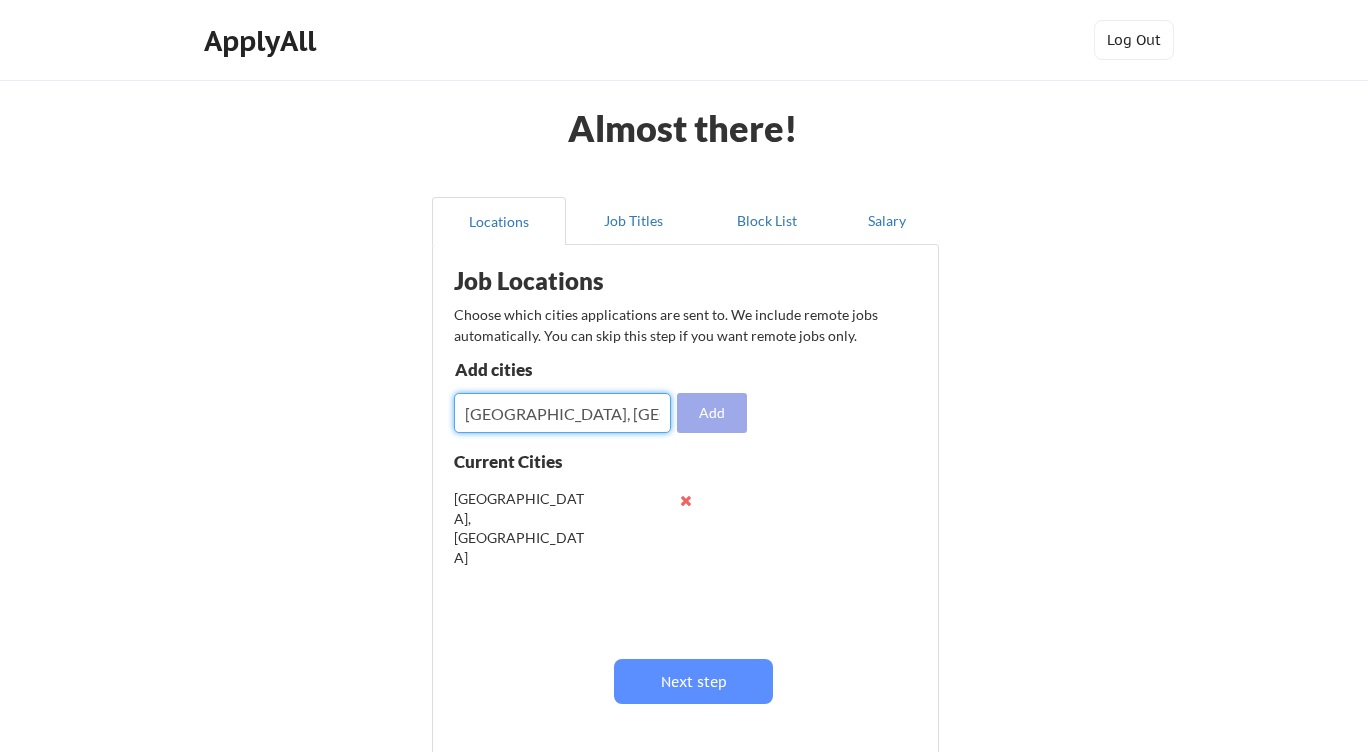 type on "[GEOGRAPHIC_DATA], [GEOGRAPHIC_DATA]" 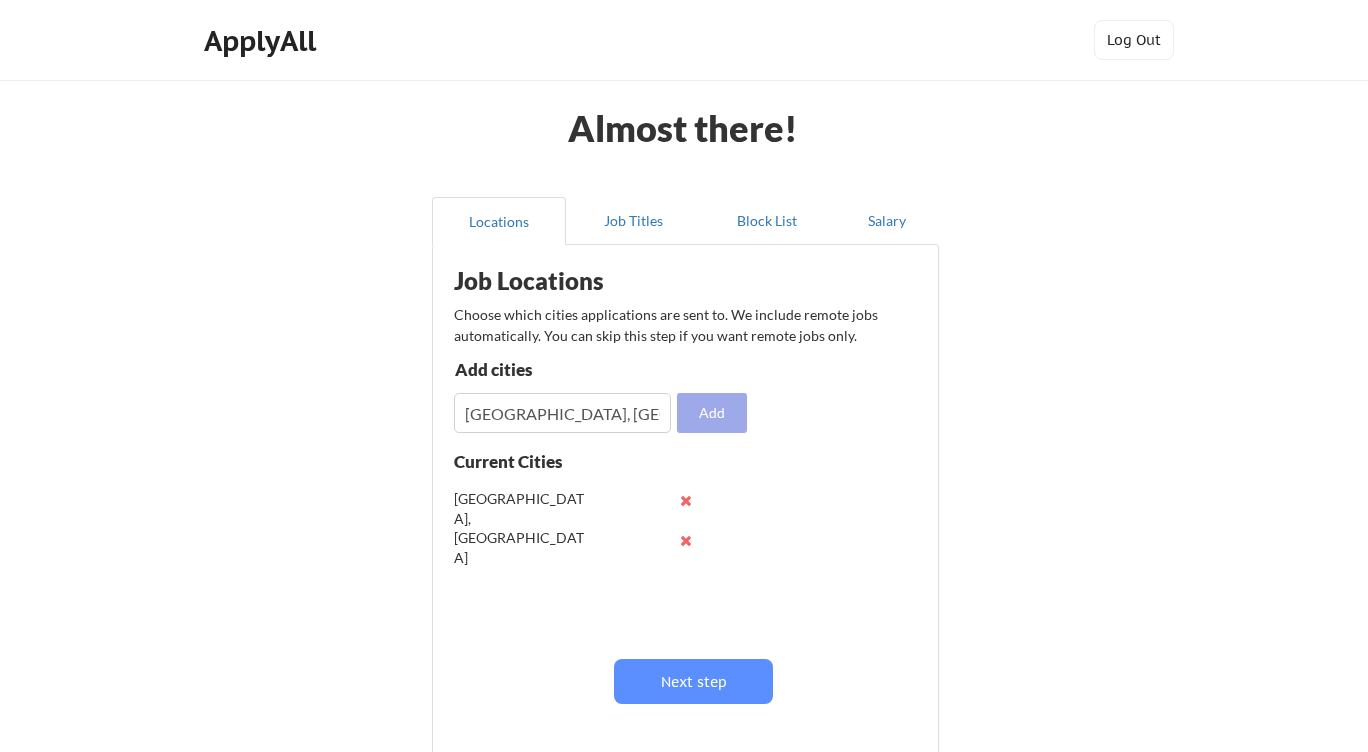 type 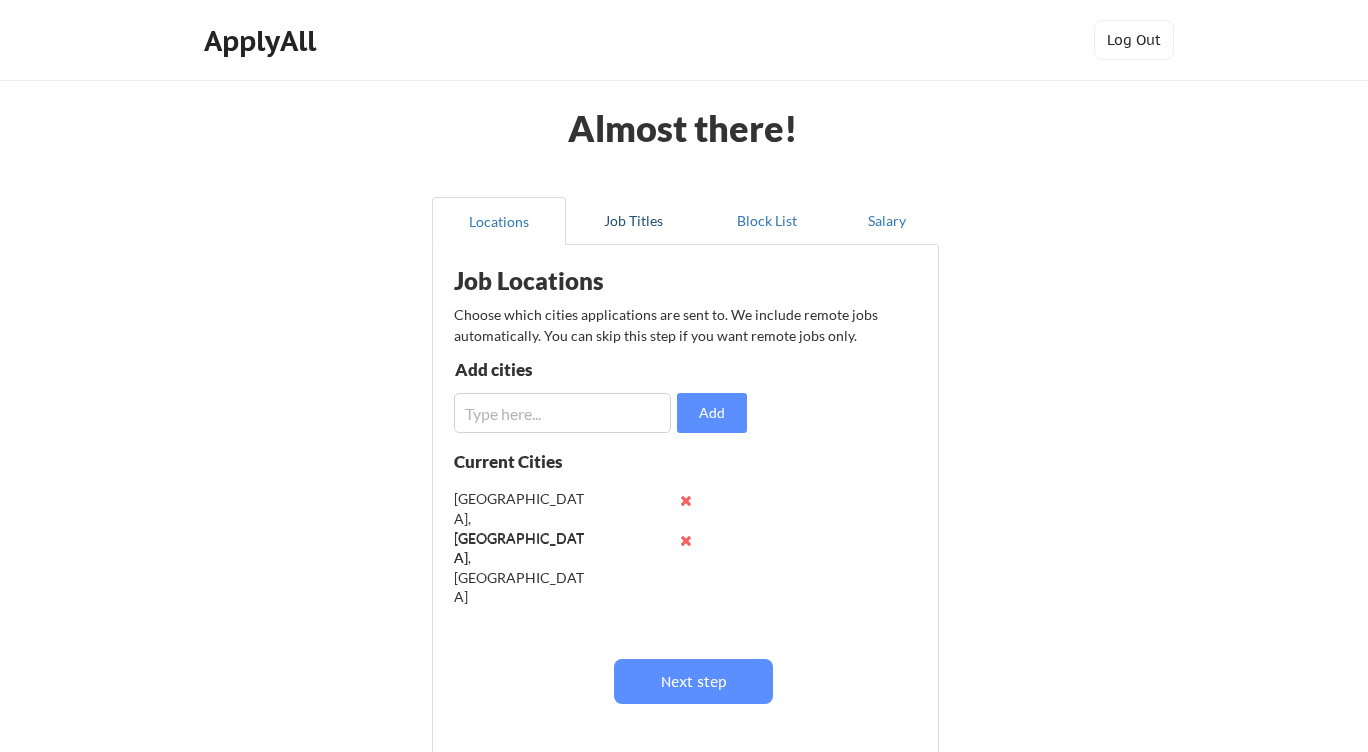click on "Job Titles" at bounding box center (633, 221) 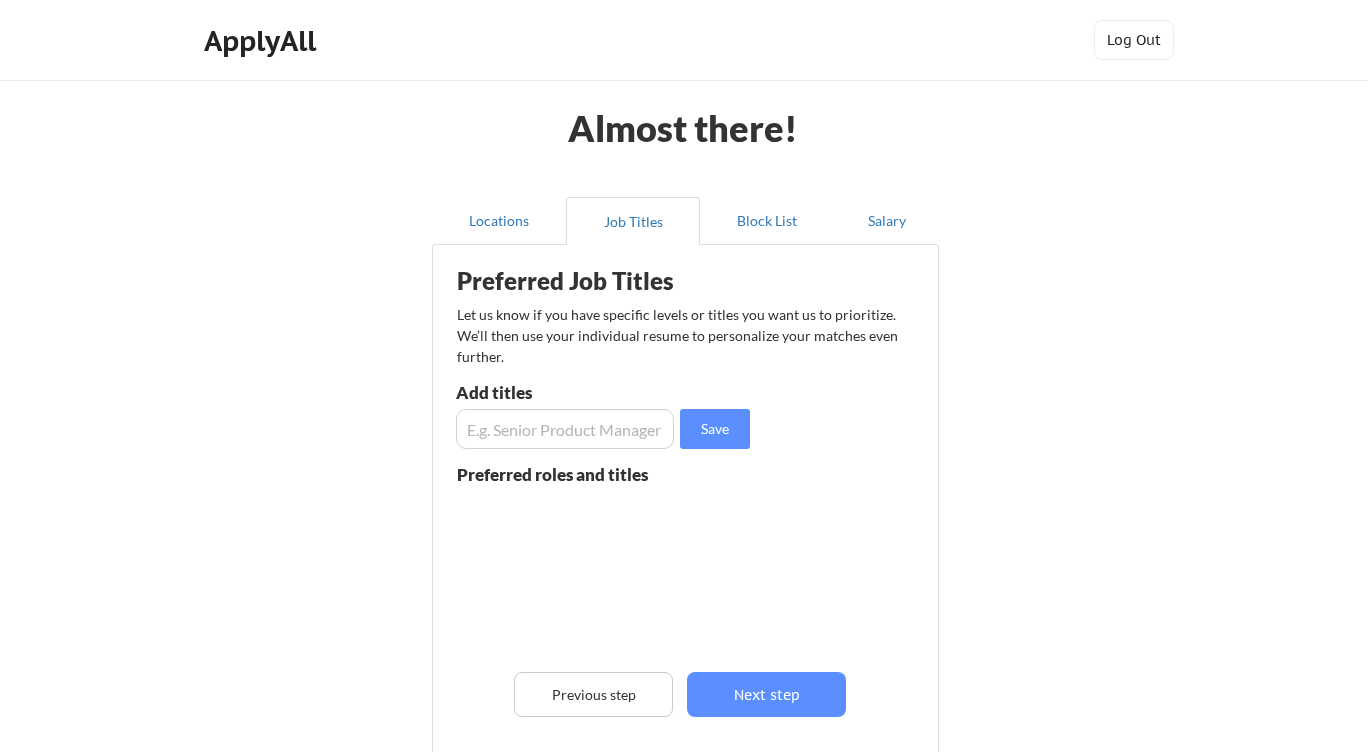 click at bounding box center (565, 429) 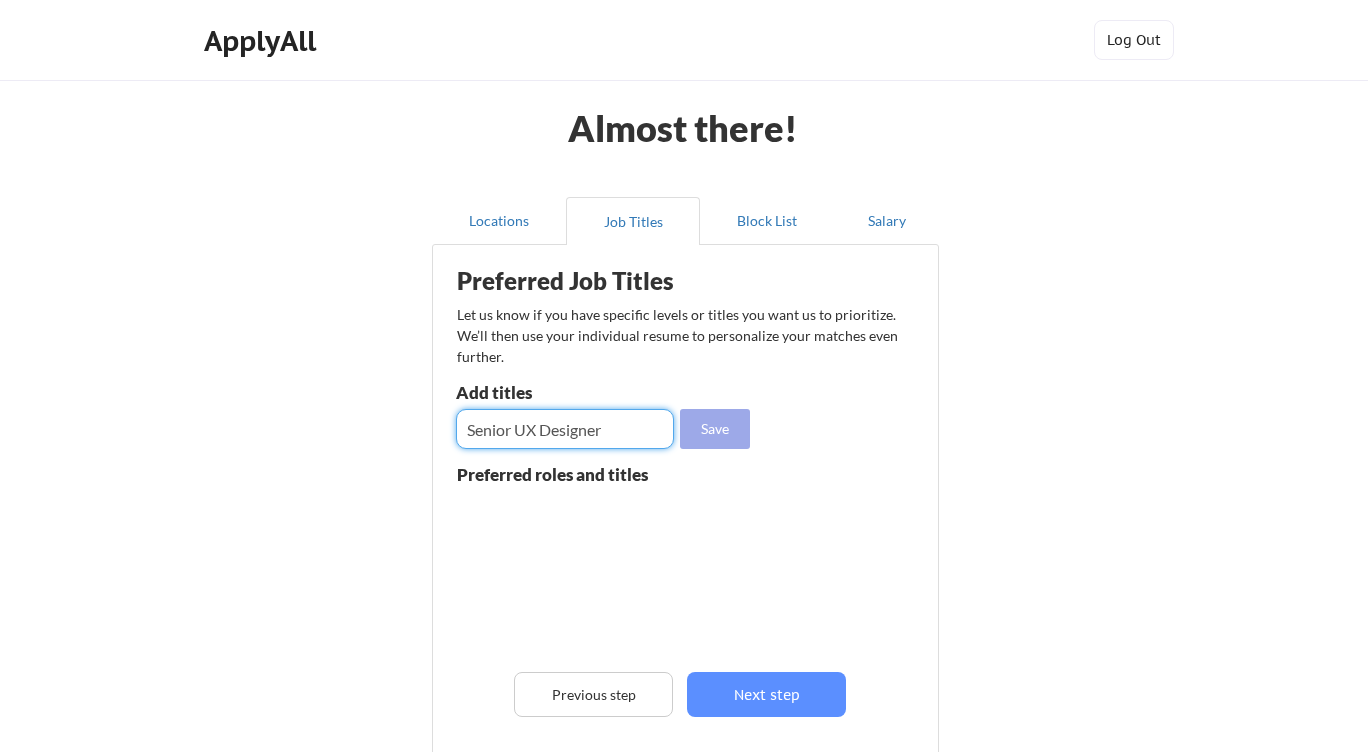 type on "Senior UX Designer" 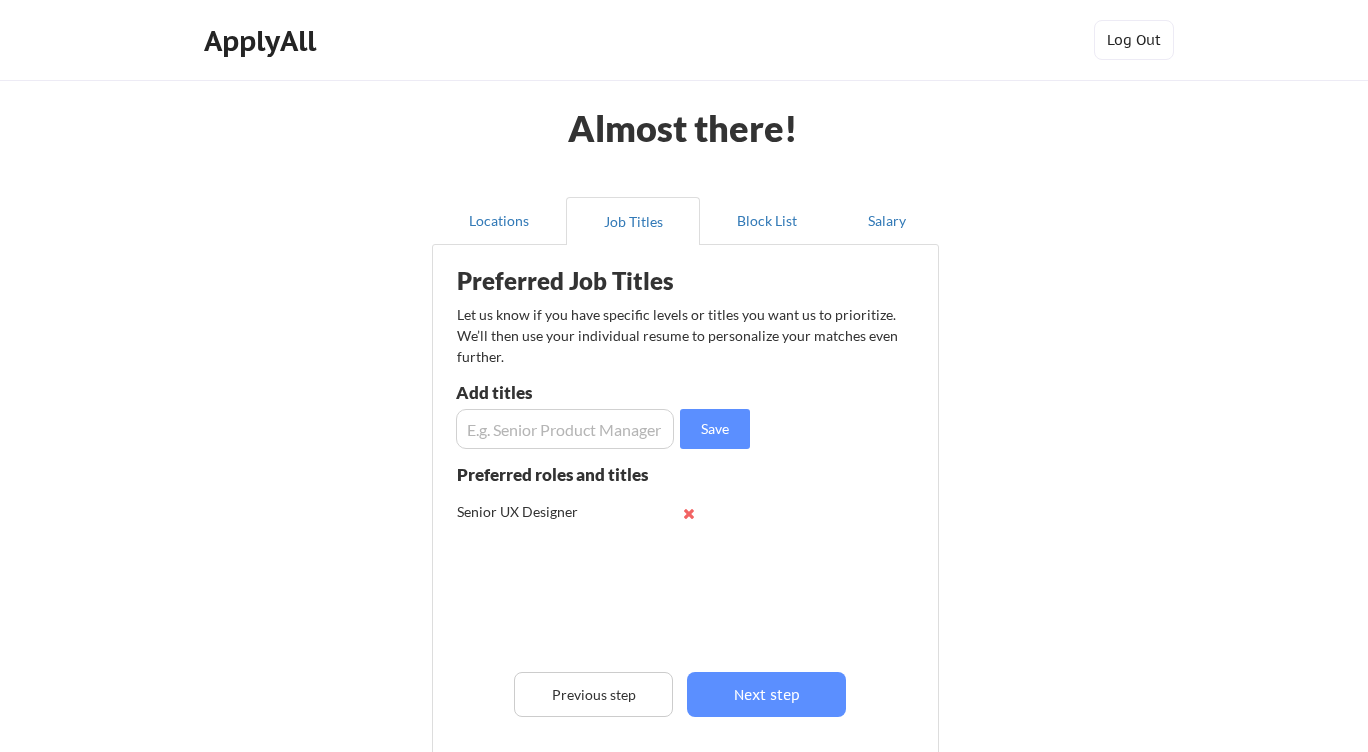 click at bounding box center [565, 429] 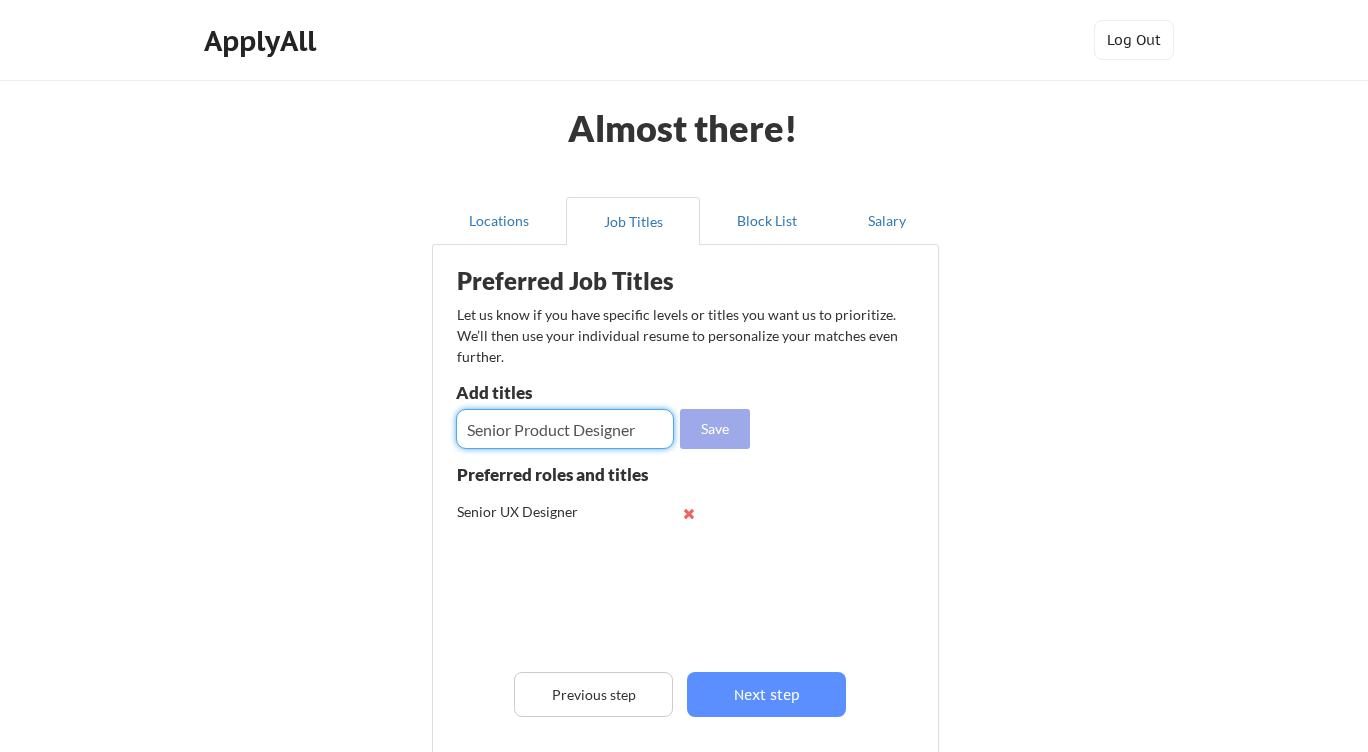 type on "Senior Product Designer" 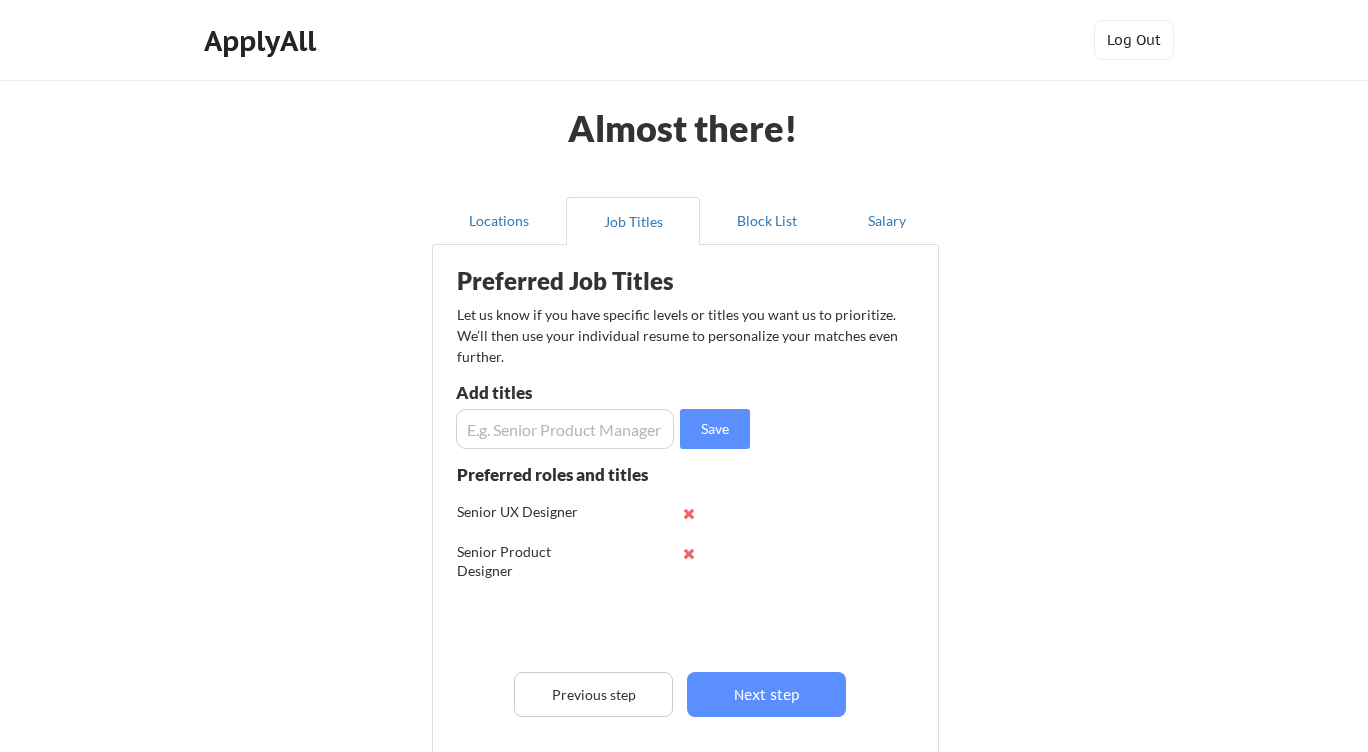 click at bounding box center (565, 429) 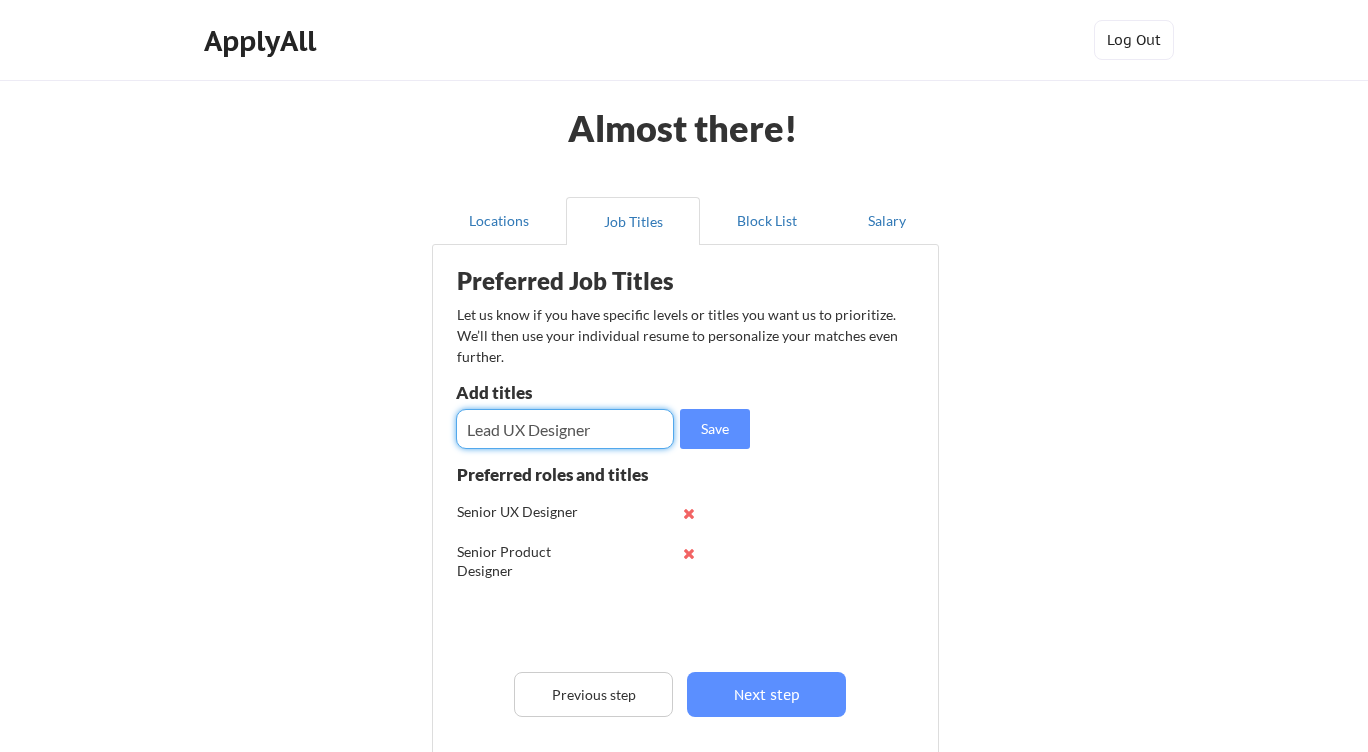 type on "Lead UX Designer" 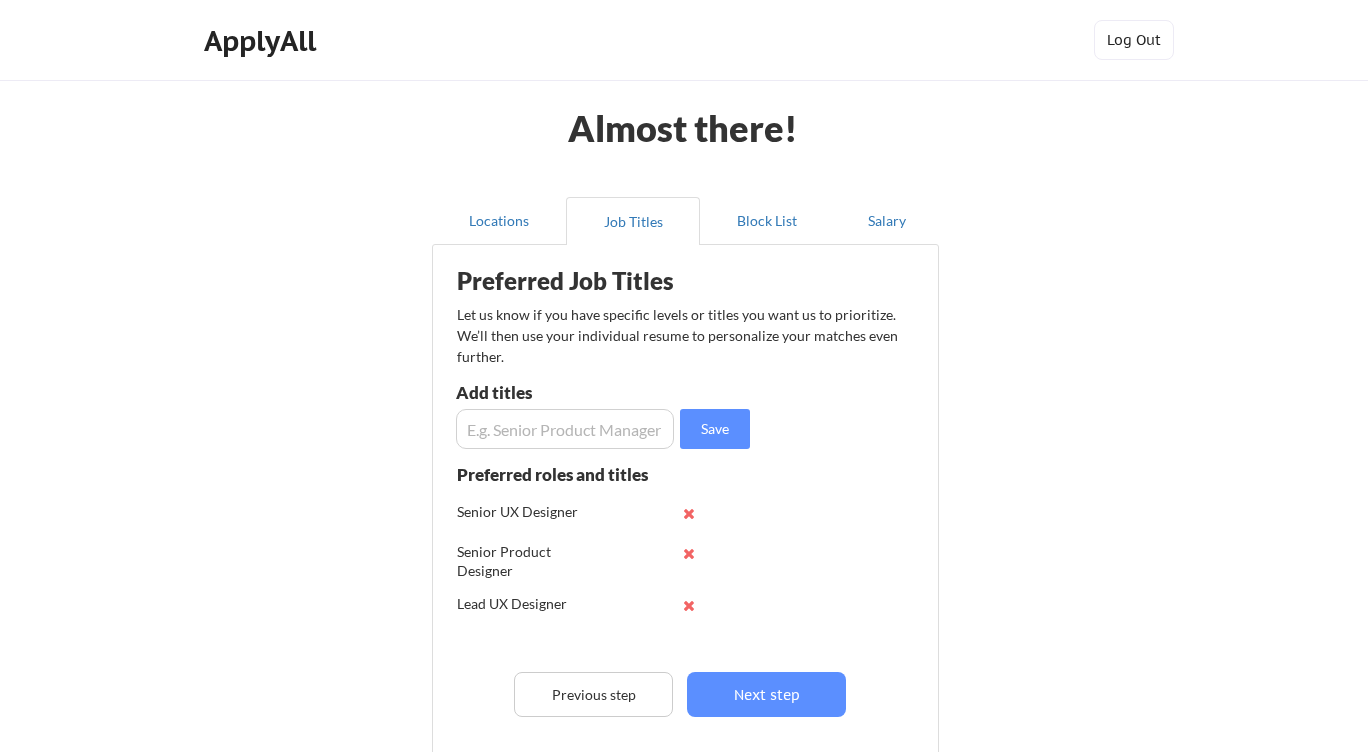 click at bounding box center (565, 429) 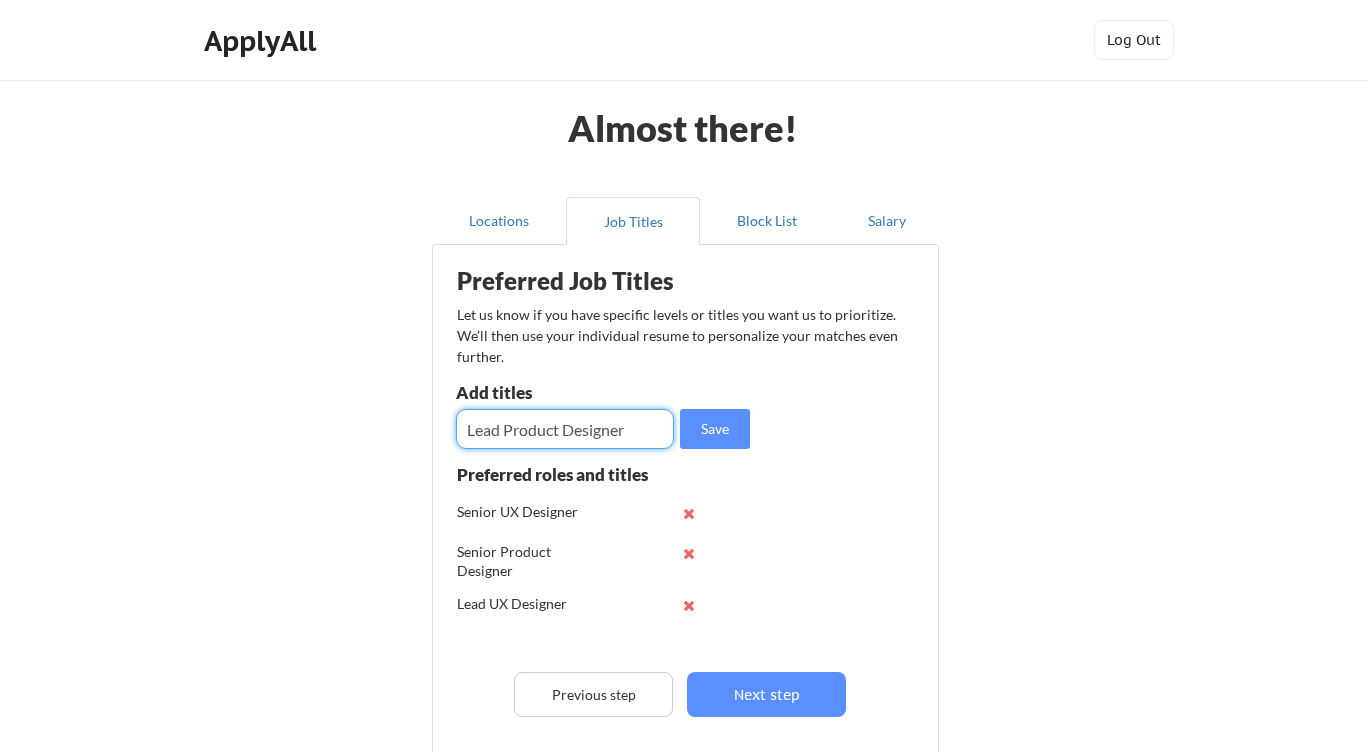 type on "Lead Product Designer" 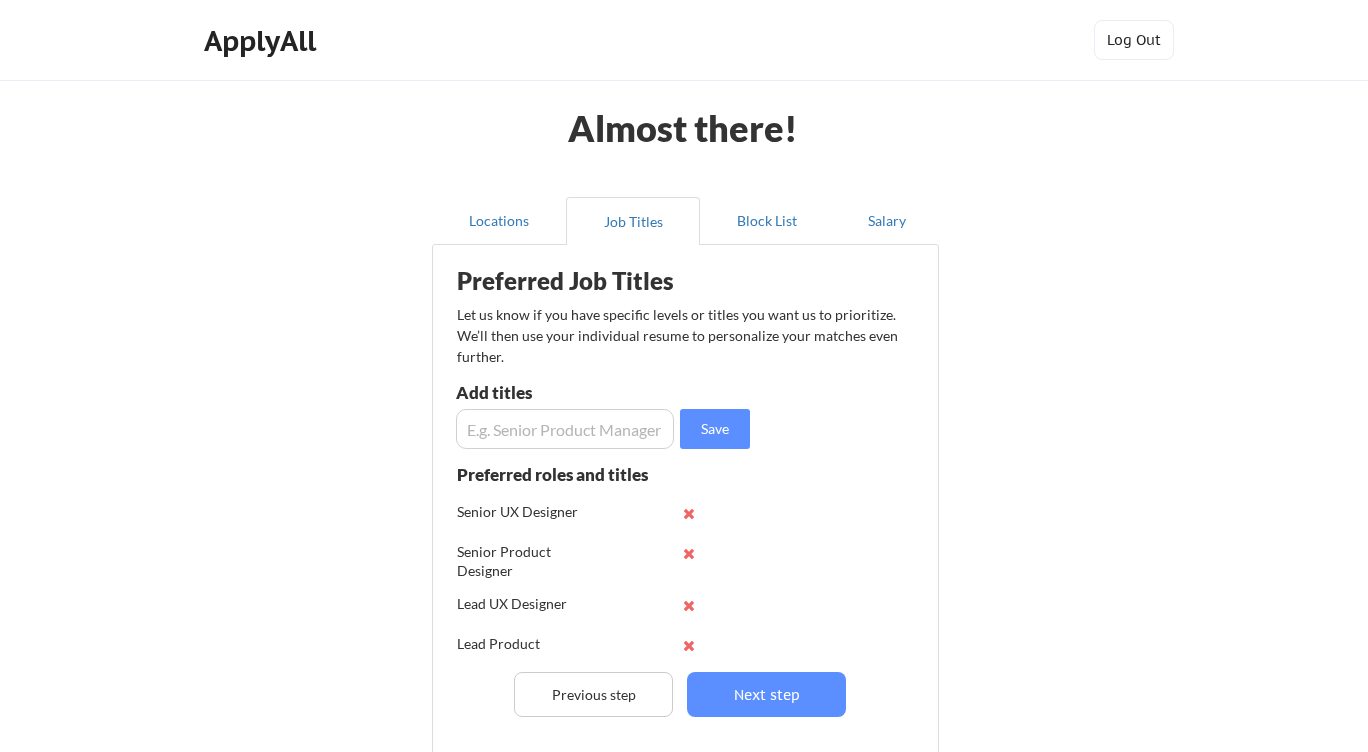 click at bounding box center (565, 429) 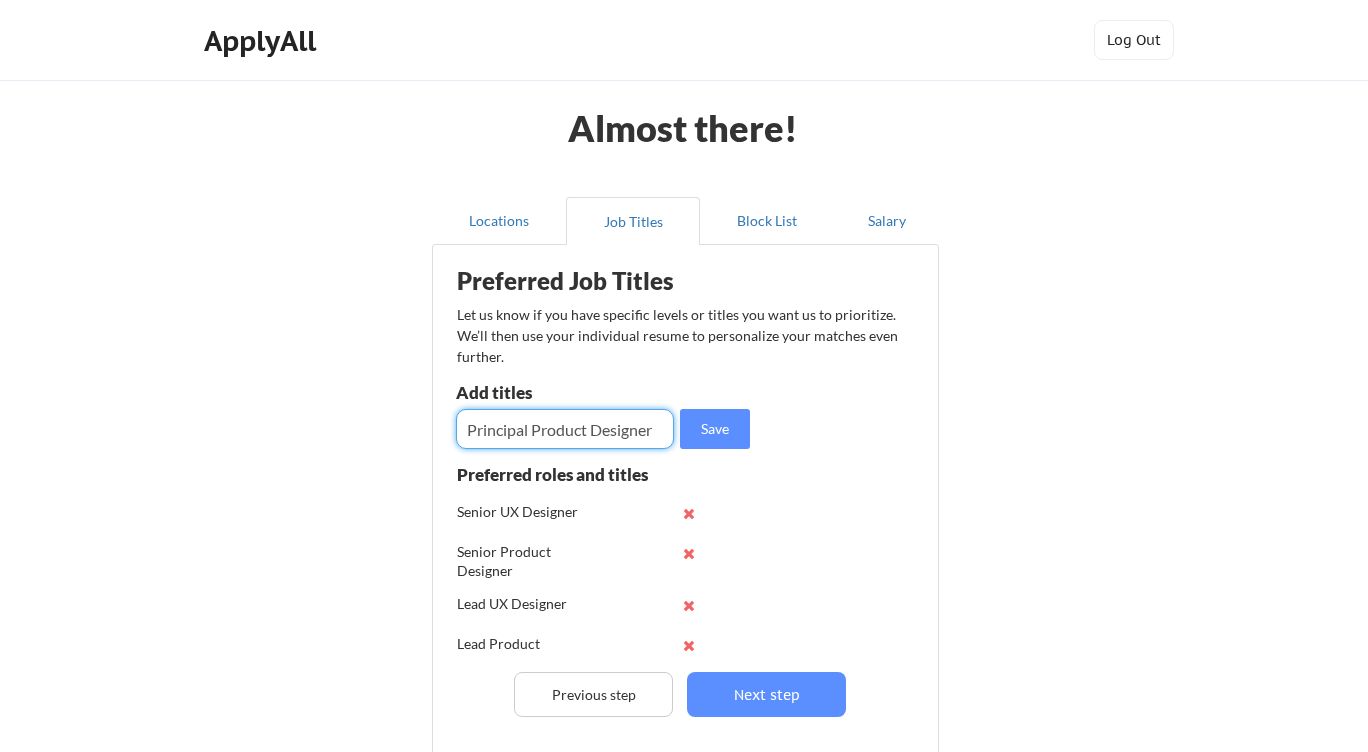 type on "Principal Product Designer" 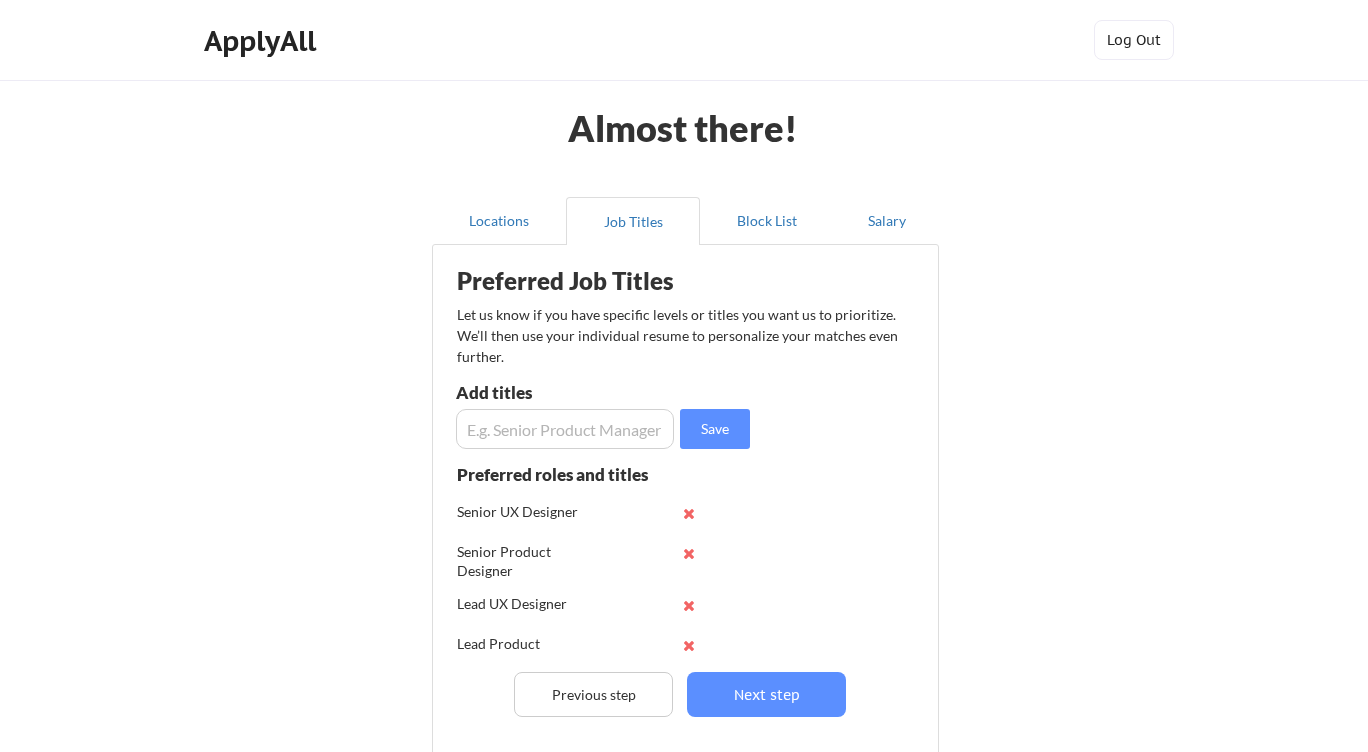 click at bounding box center [565, 429] 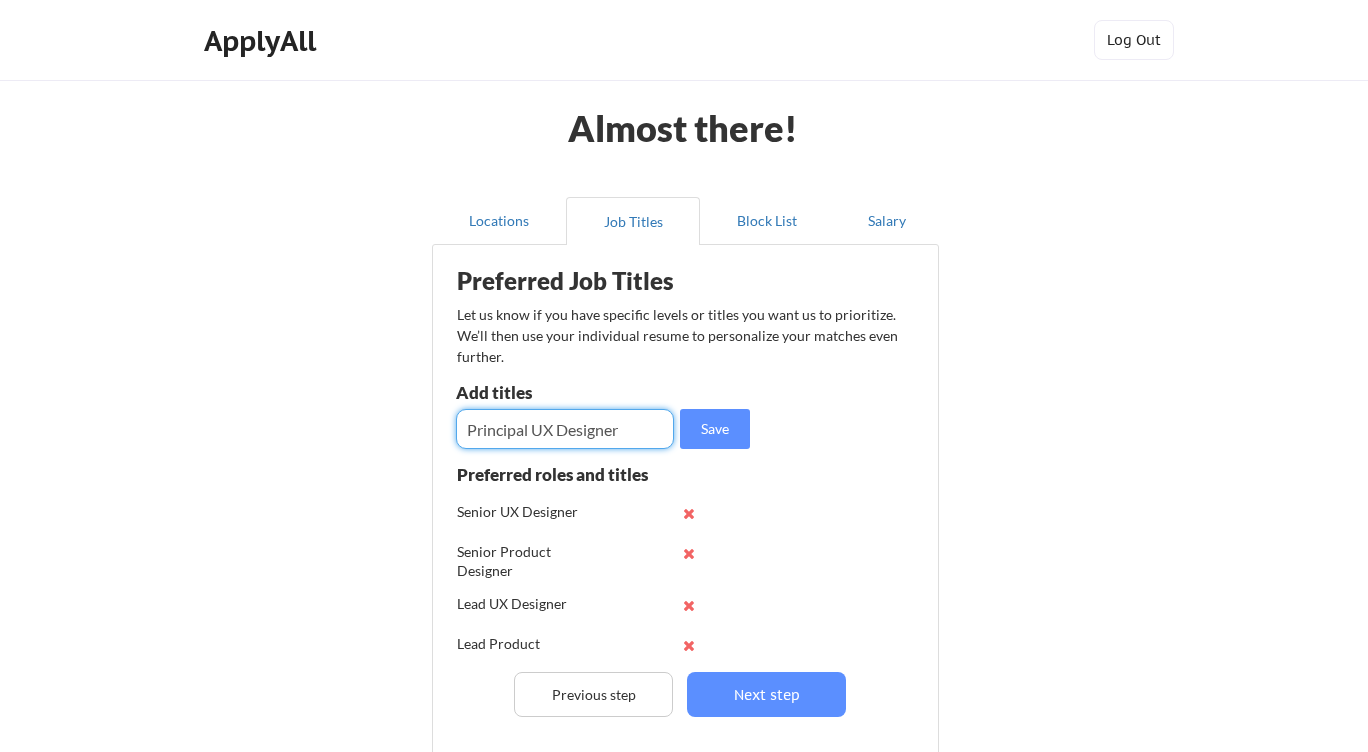 type on "Principal UX Designer" 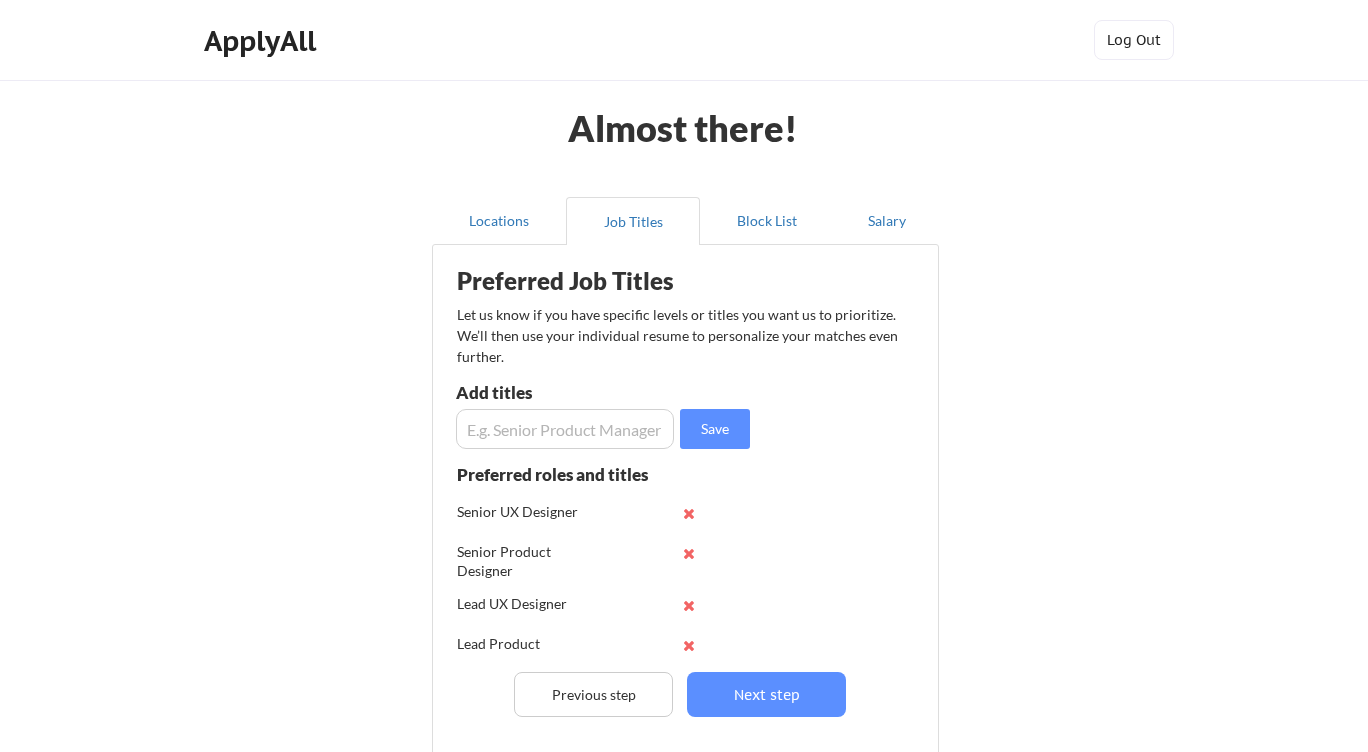click at bounding box center [565, 429] 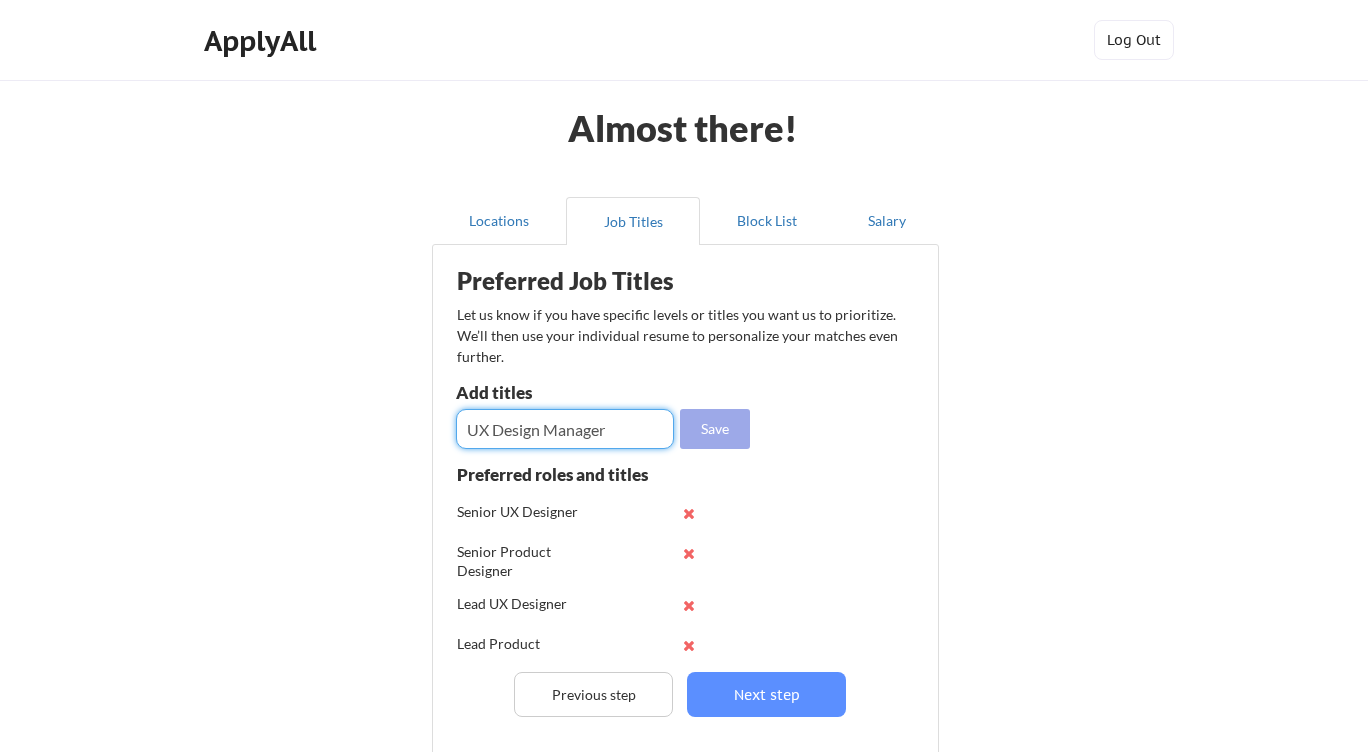 type on "UX Design Manager" 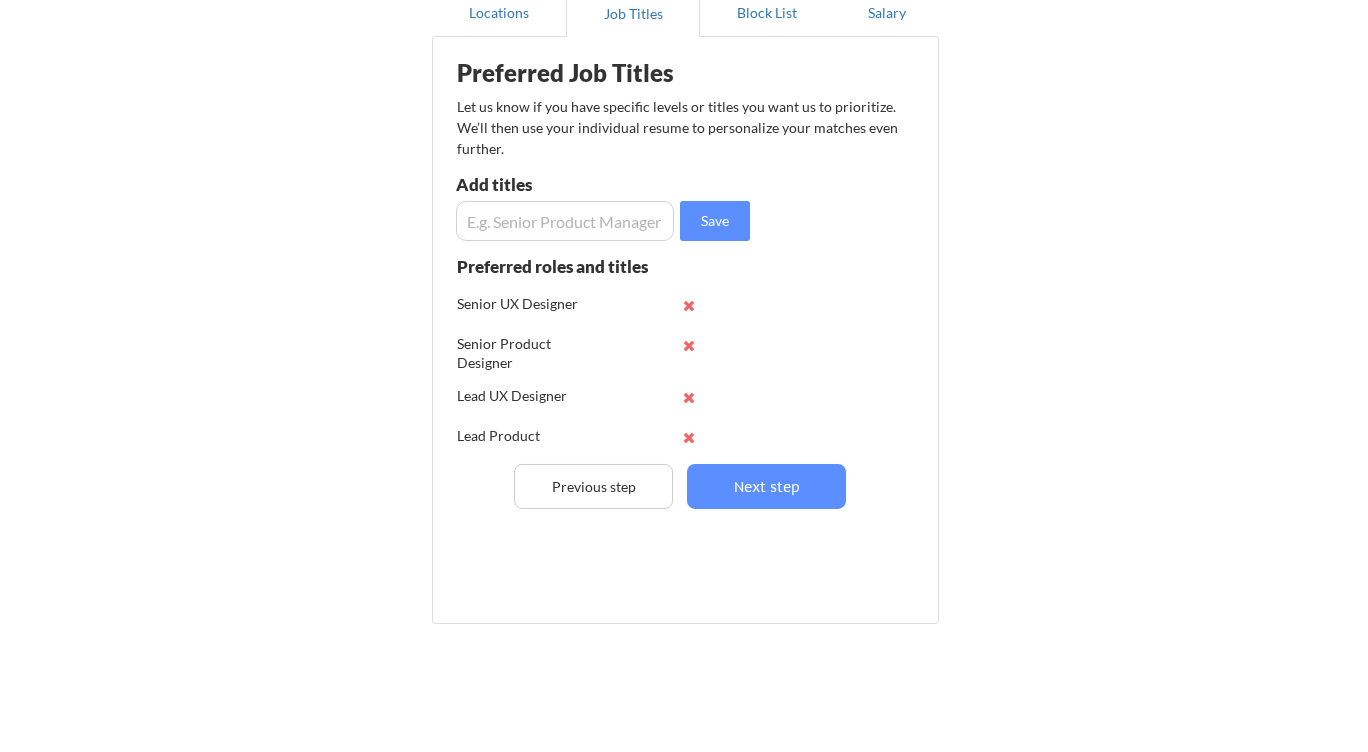 scroll, scrollTop: 207, scrollLeft: 0, axis: vertical 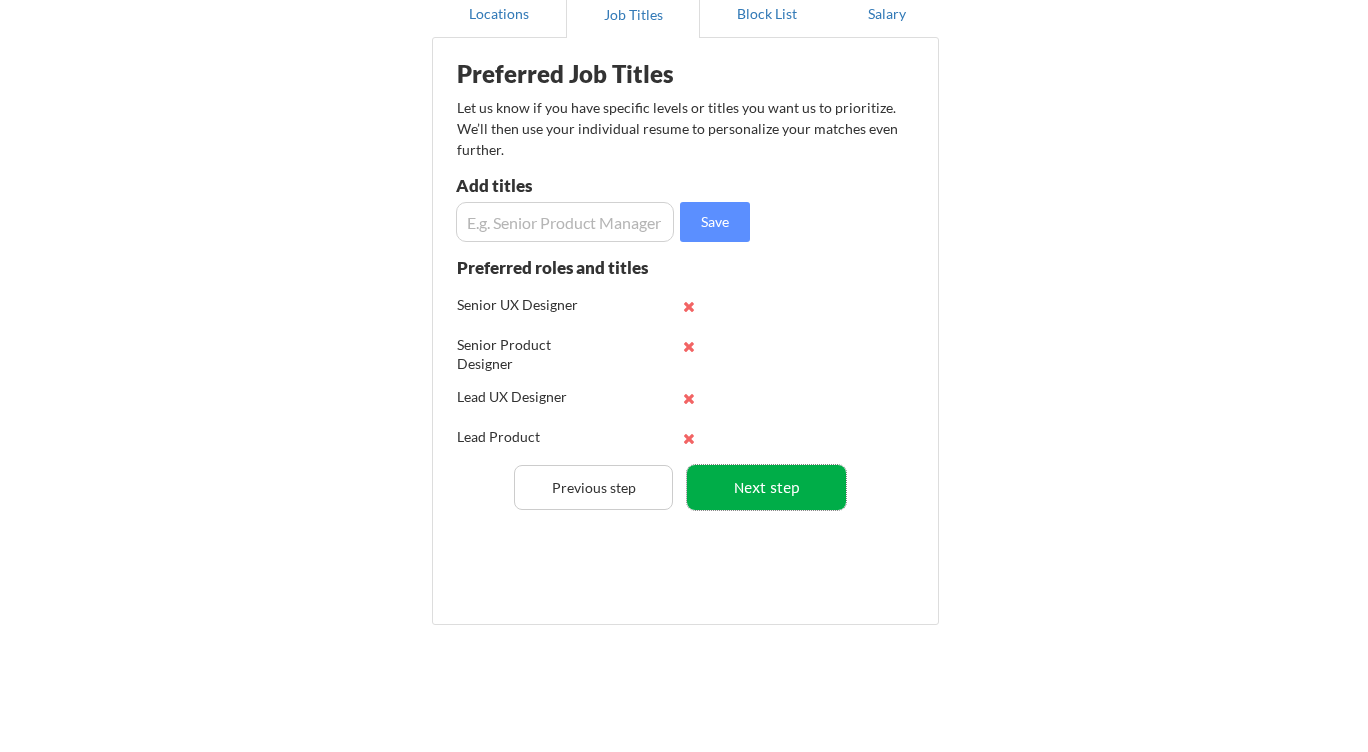 click on "Next step" at bounding box center (766, 487) 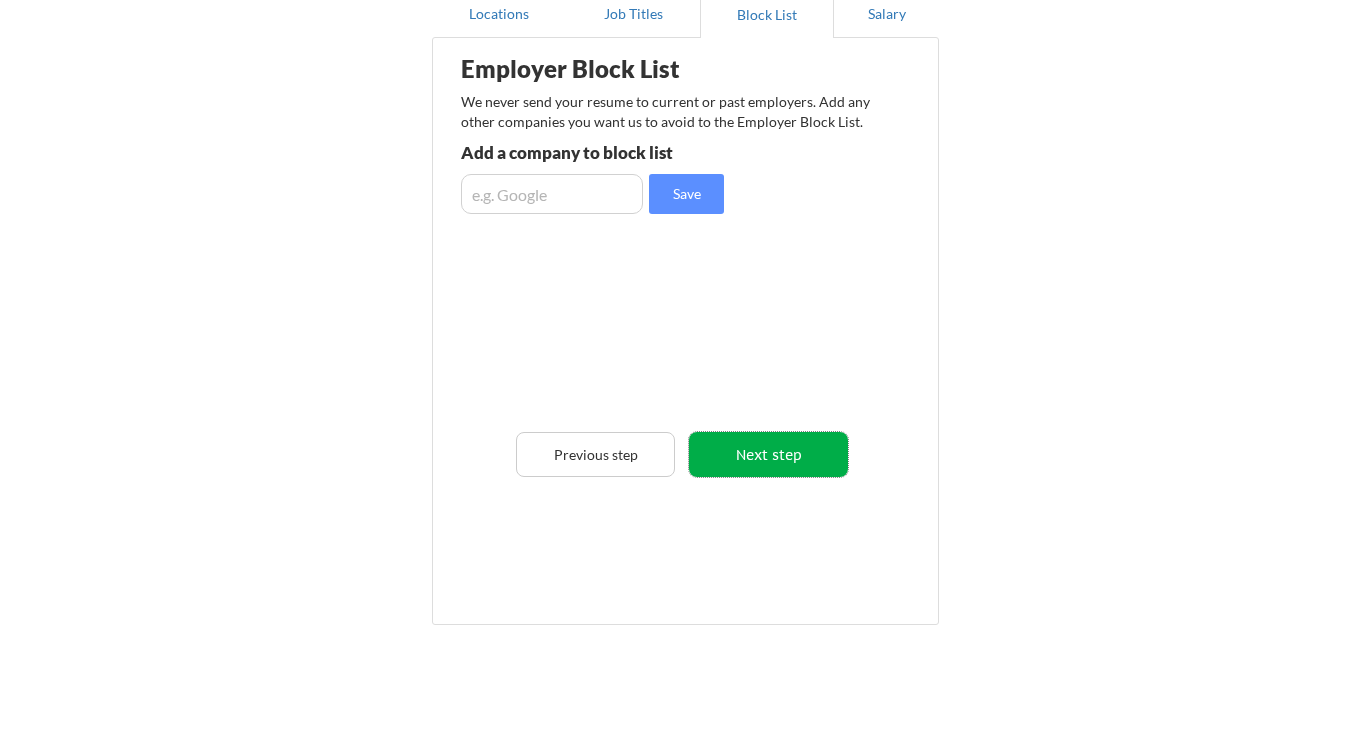 click on "Next step" at bounding box center (768, 454) 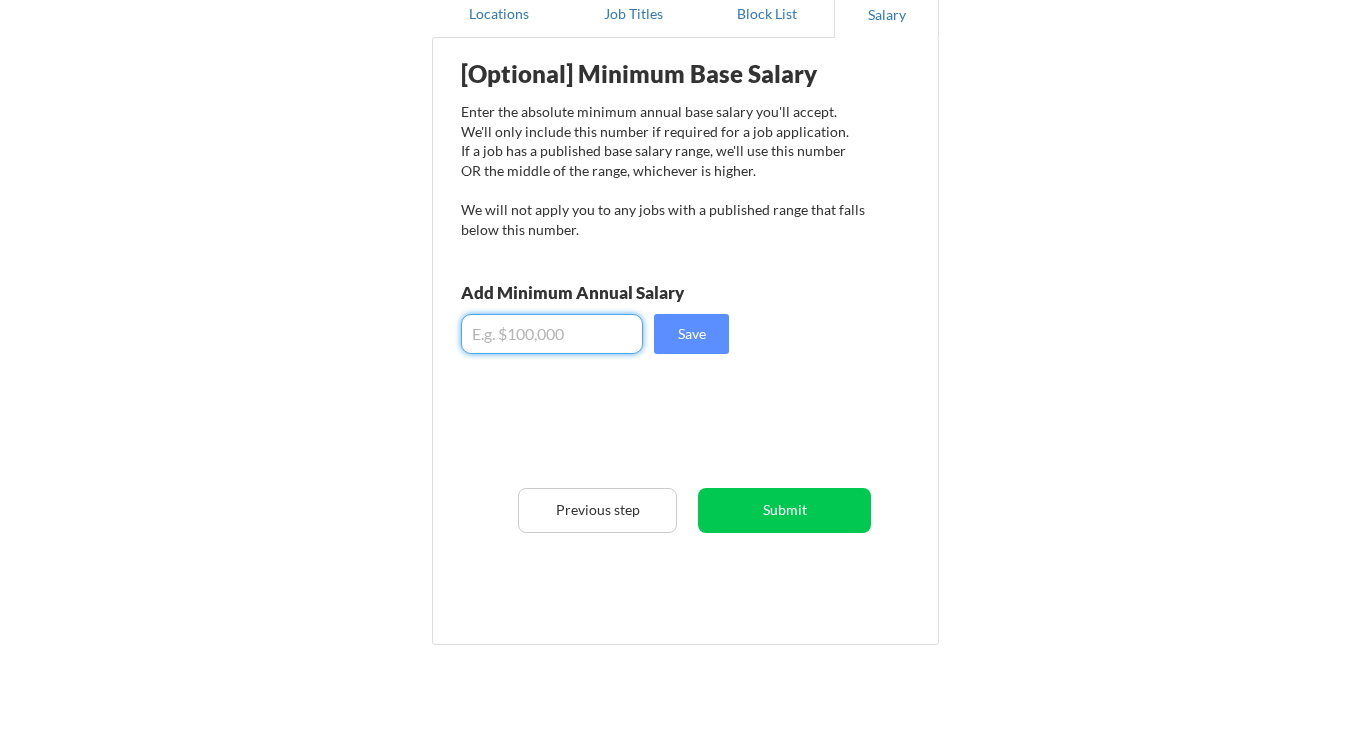 click at bounding box center [552, 334] 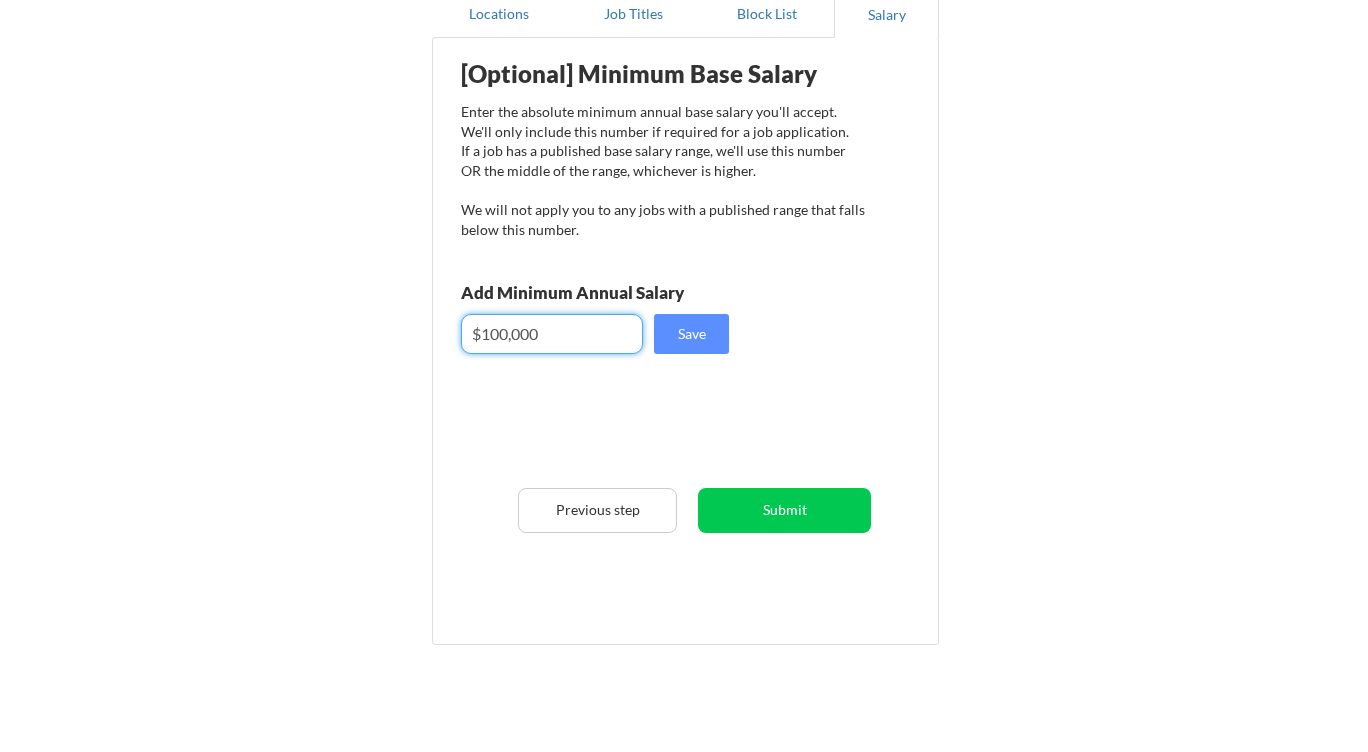 drag, startPoint x: 556, startPoint y: 332, endPoint x: 330, endPoint y: 320, distance: 226.31836 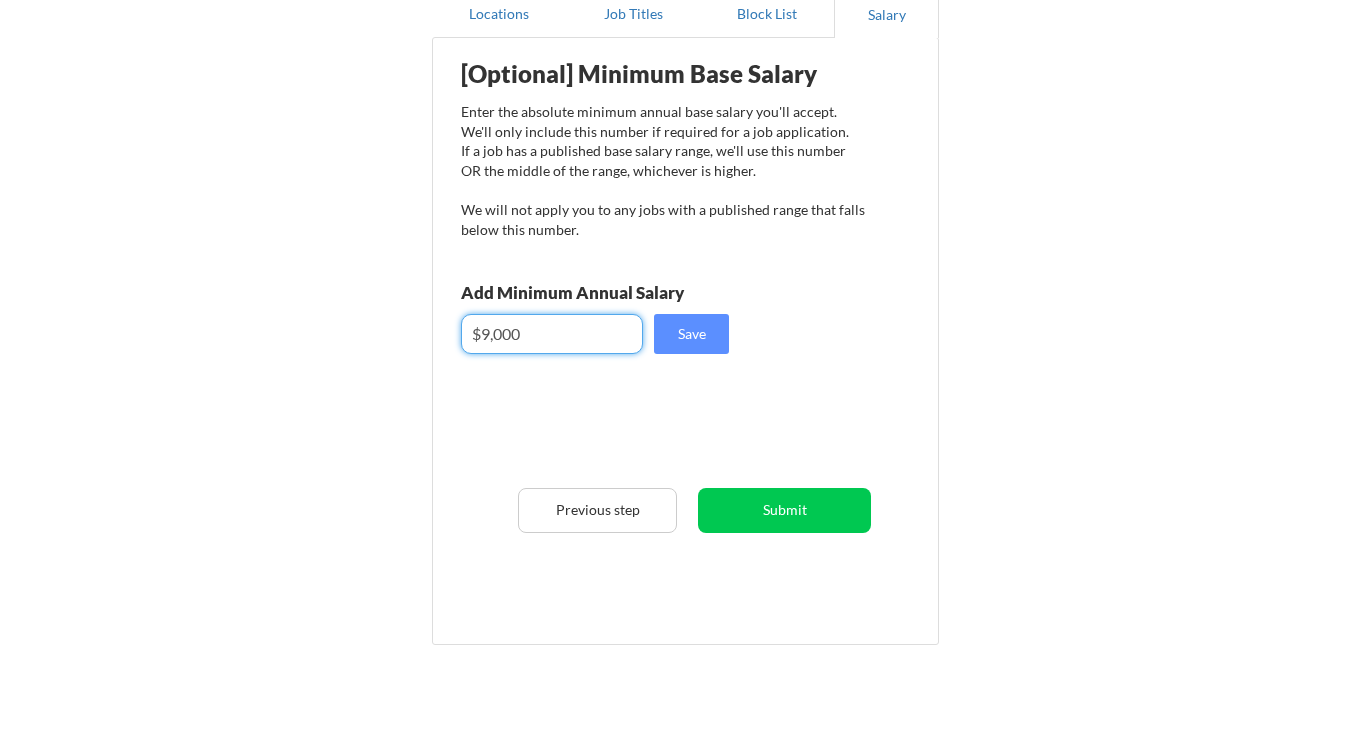 type on "$90,000" 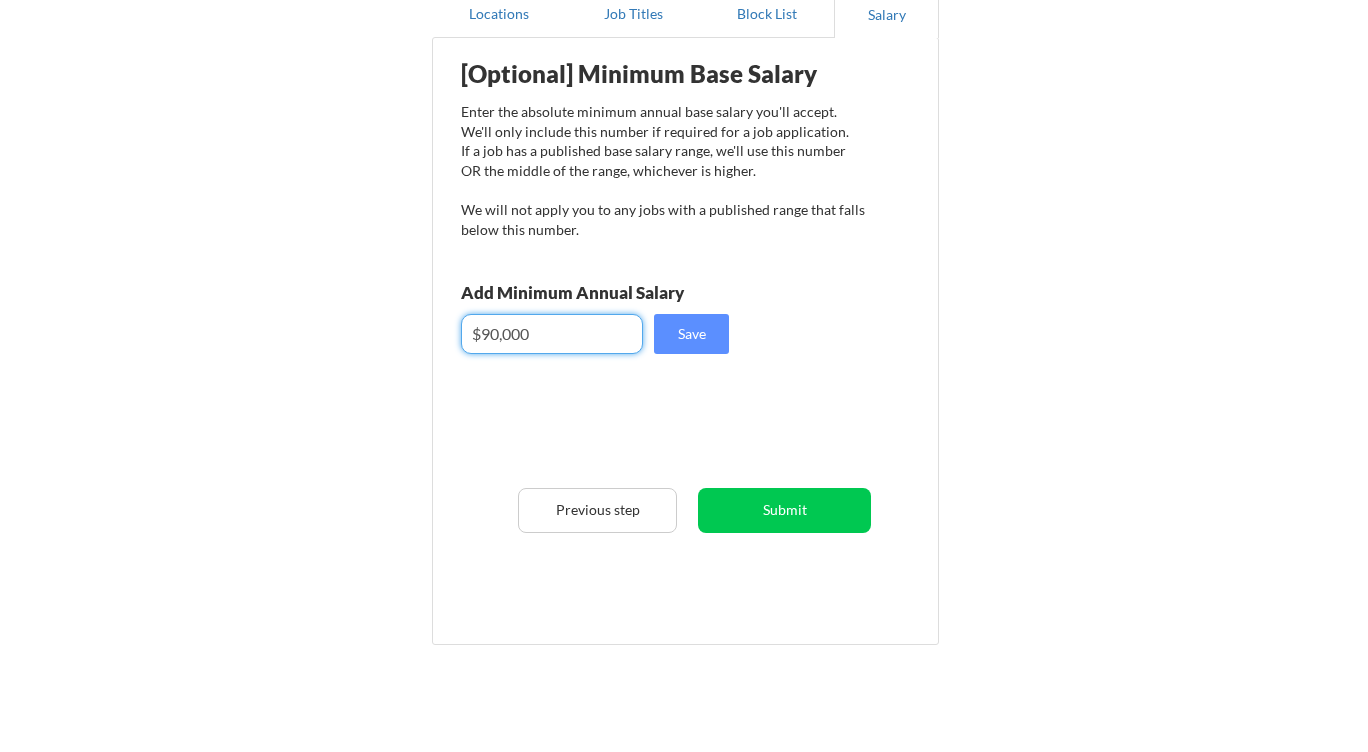 click on "[Optional] Minimum Base Salary Enter the absolute minimum annual base salary you'll accept. We'll only include this number if required for a job application.
If a job has a published base salary range, we'll use this number OR the middle of the range, whichever is higher. We will not apply you to any jobs with a published range that falls below this number. Add Minimum Annual Salary Save Previous step Submit" at bounding box center [689, 334] 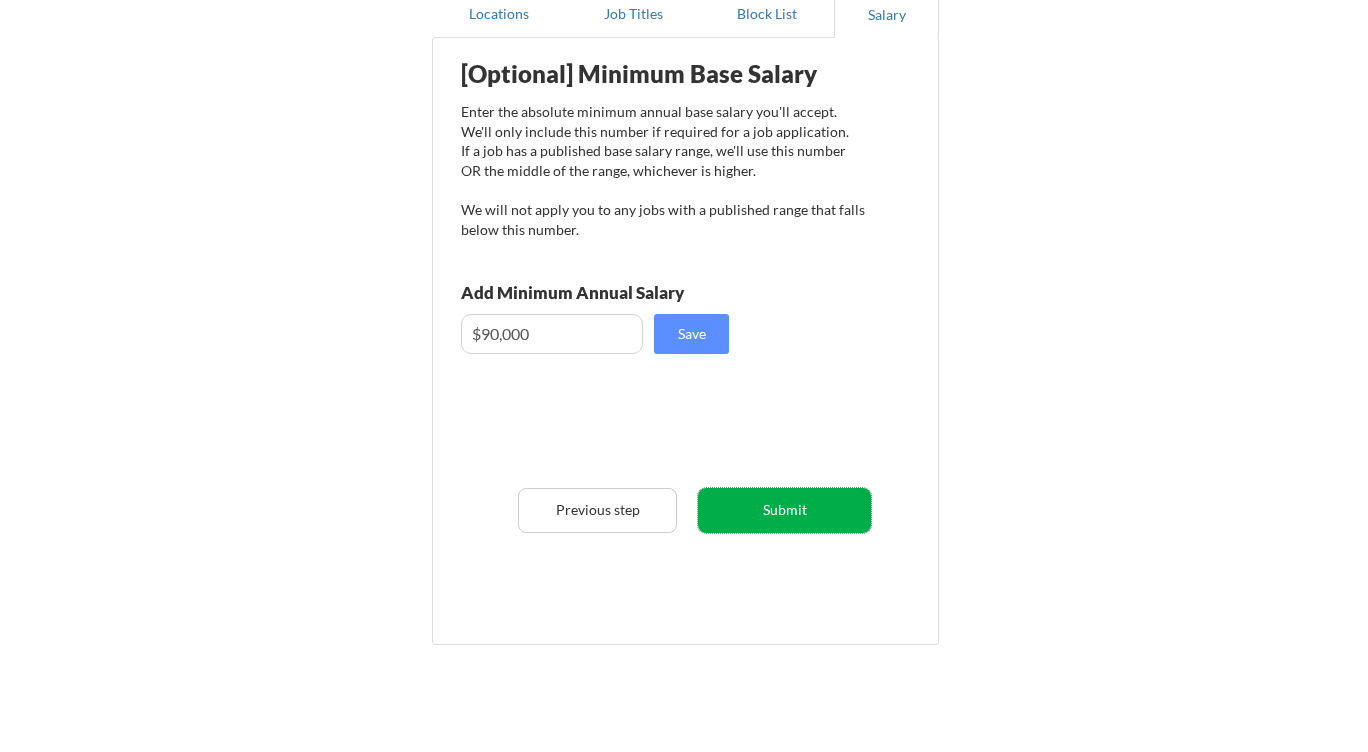 click on "Submit" at bounding box center (784, 510) 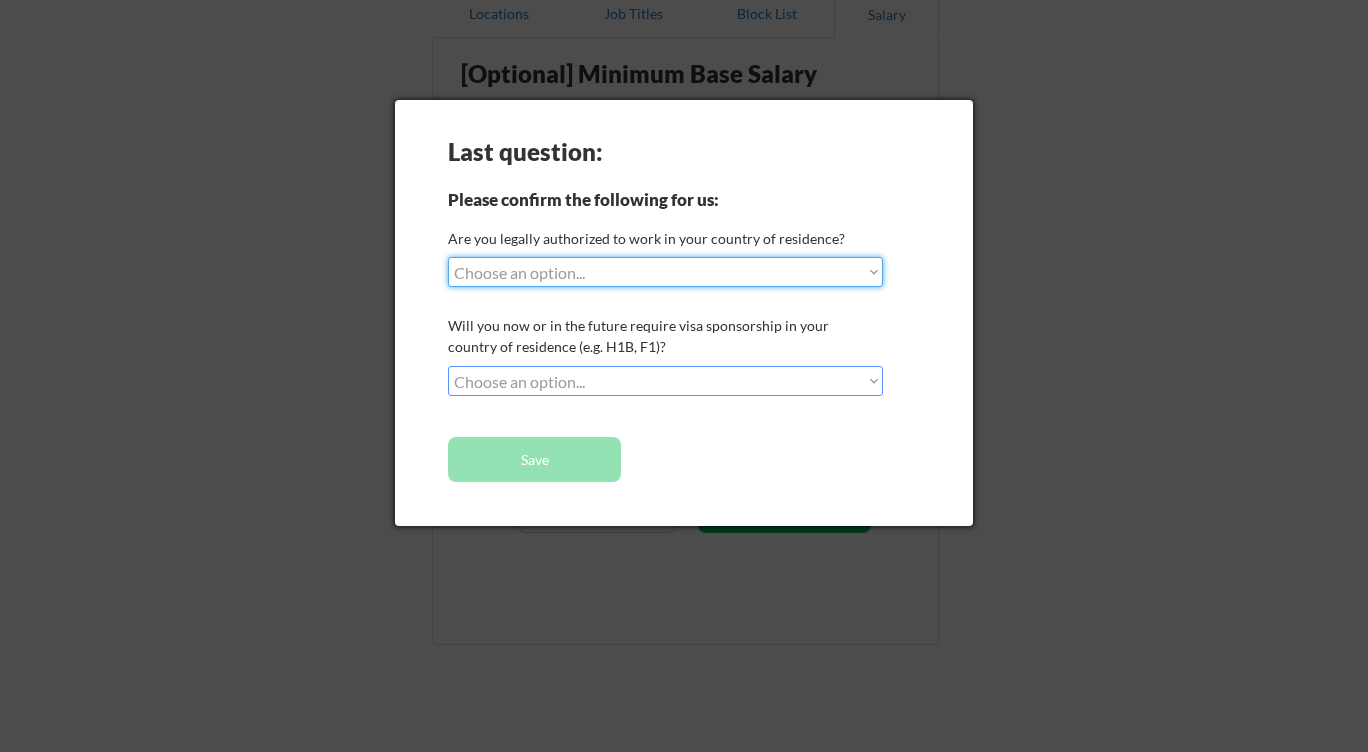 click on "Choose an option... Yes, I am a US Citizen Yes, I am a Canadian Citizen Yes, I am a US Green Card Holder Yes, I am an Other Permanent Resident Yes, I am here on a visa (H1B, OPT, etc.) No, I am not (yet) authorized" at bounding box center (665, 272) 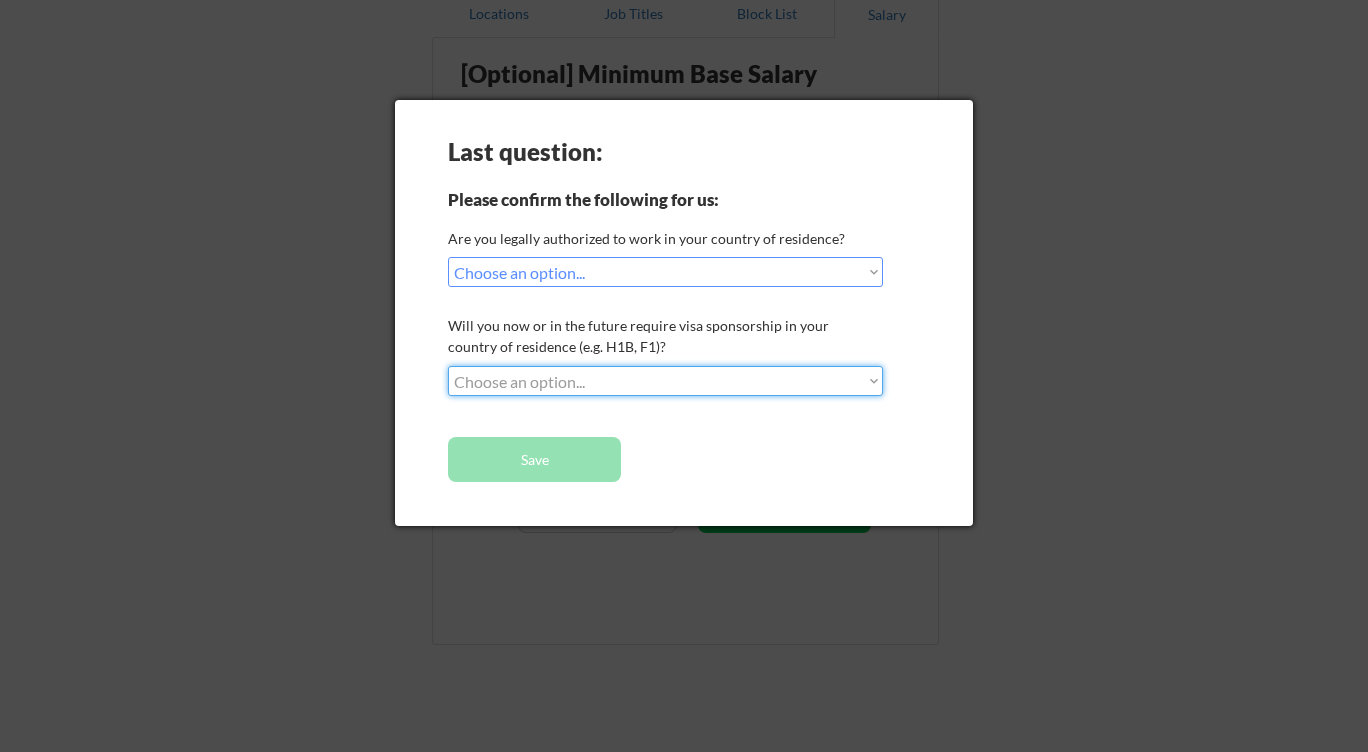 select on ""no__i_will_not_need_sponsorship"" 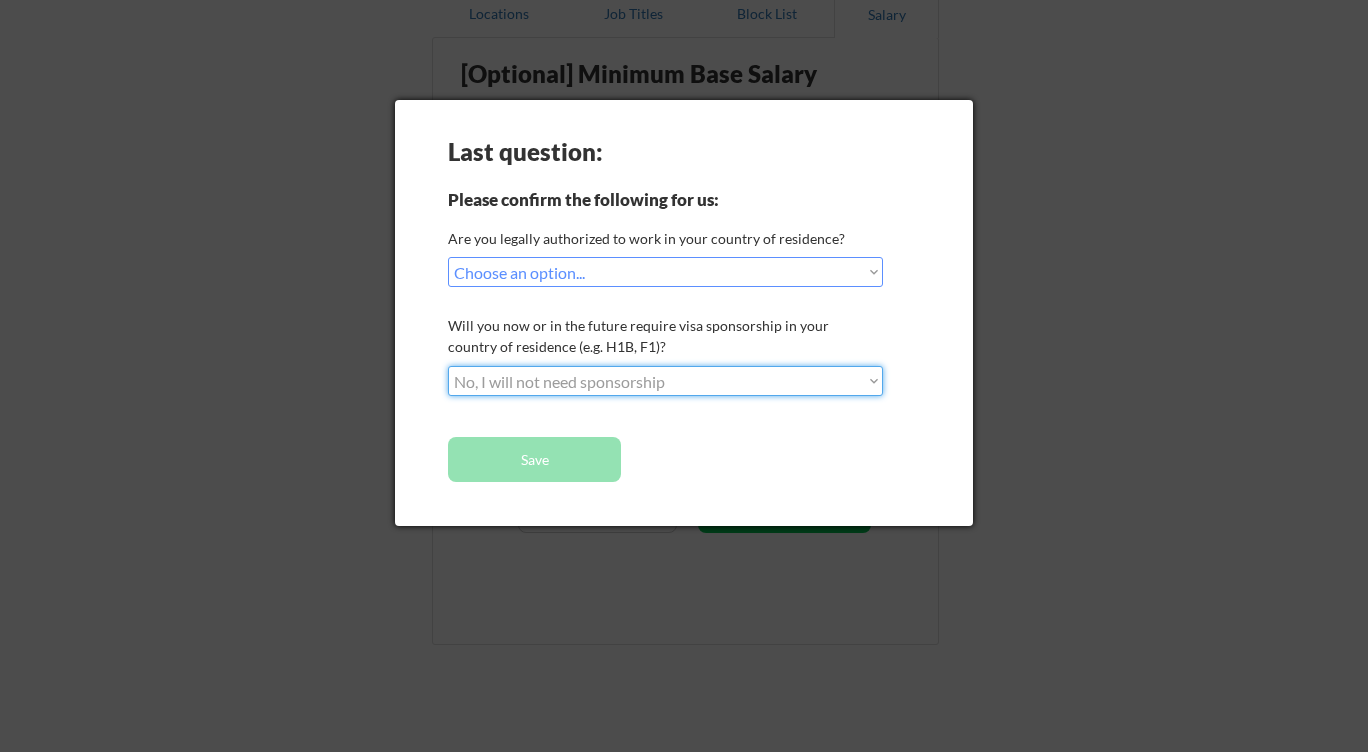 click on "No, I will not need sponsorship" at bounding box center (0, 0) 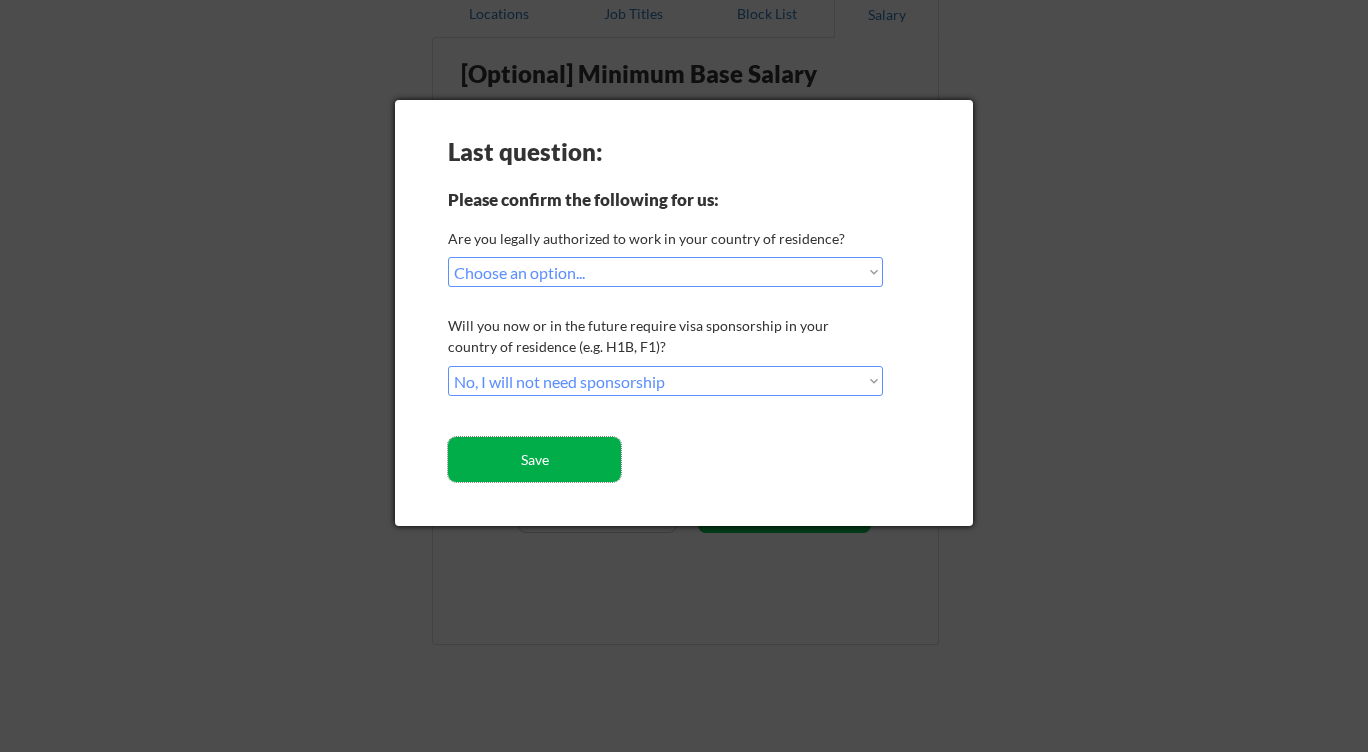 click on "Save" at bounding box center [534, 459] 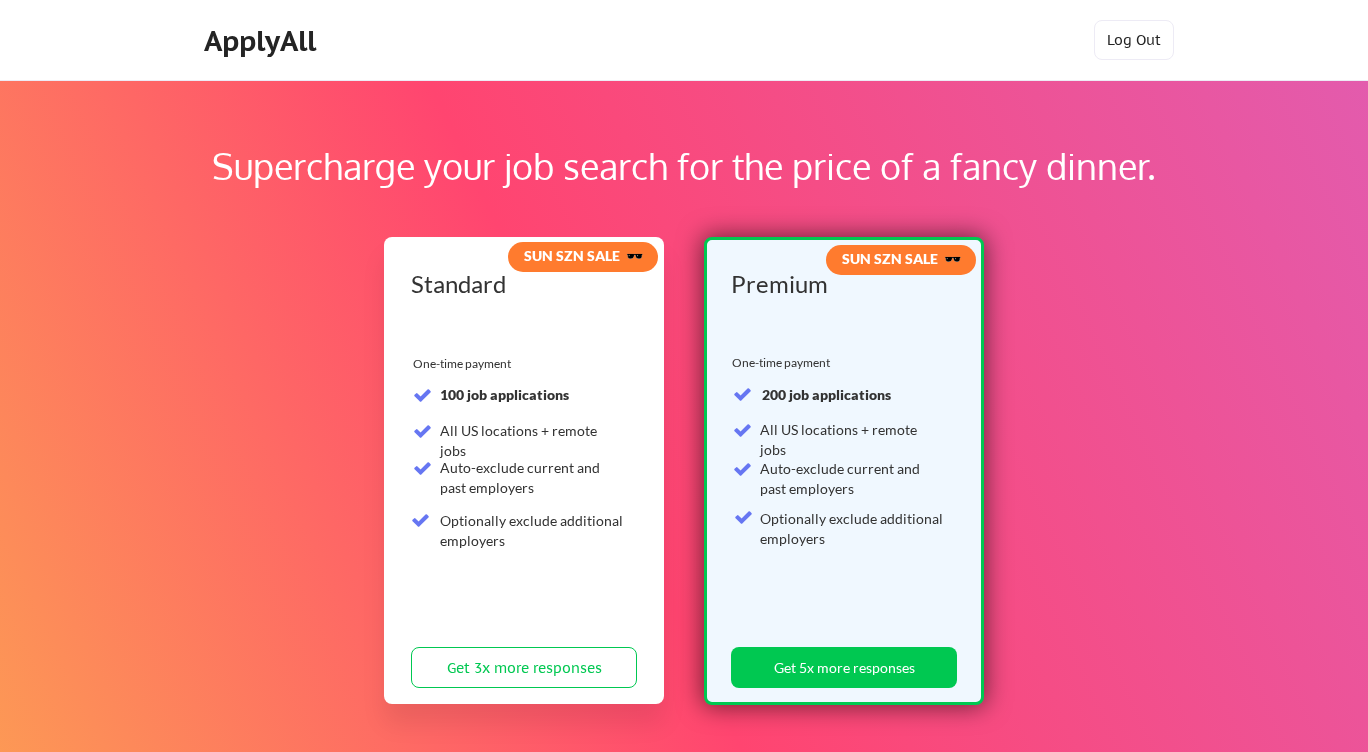 scroll, scrollTop: 0, scrollLeft: 0, axis: both 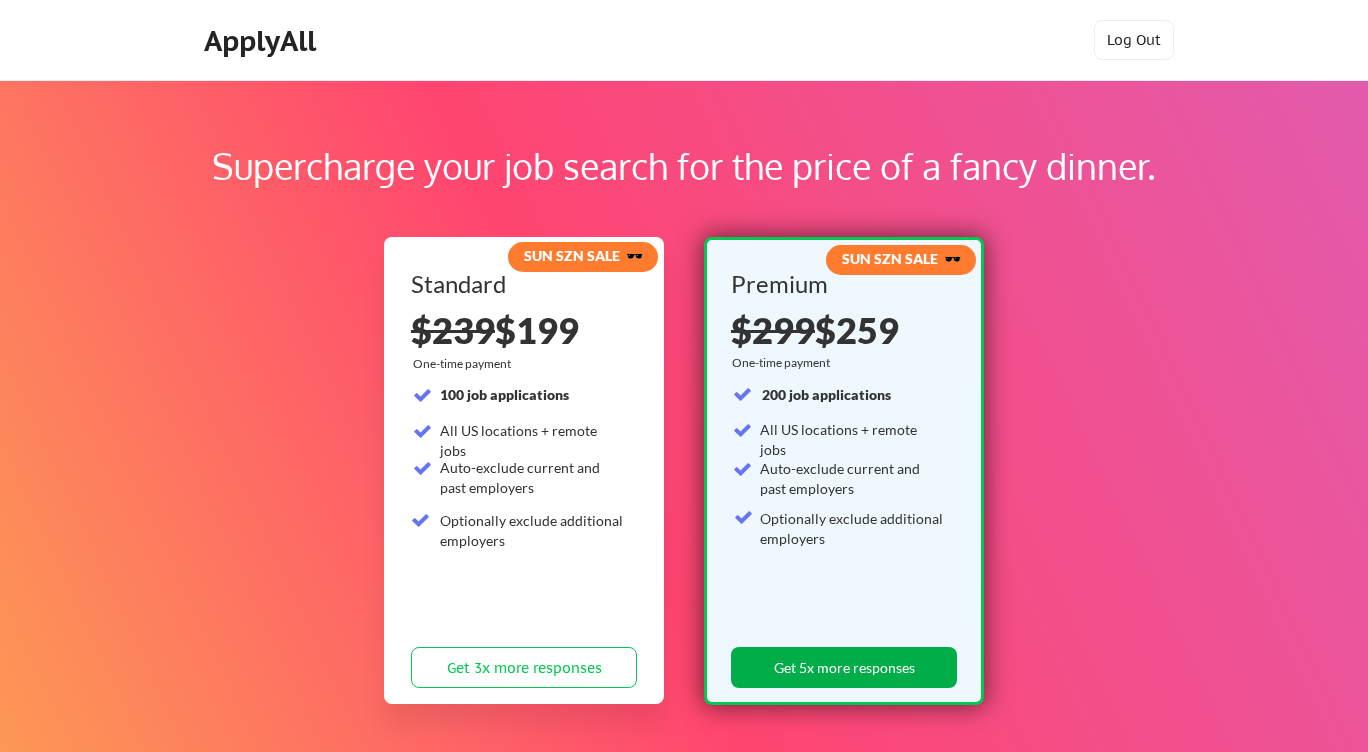 click on "Get 5x more responses" at bounding box center [844, 667] 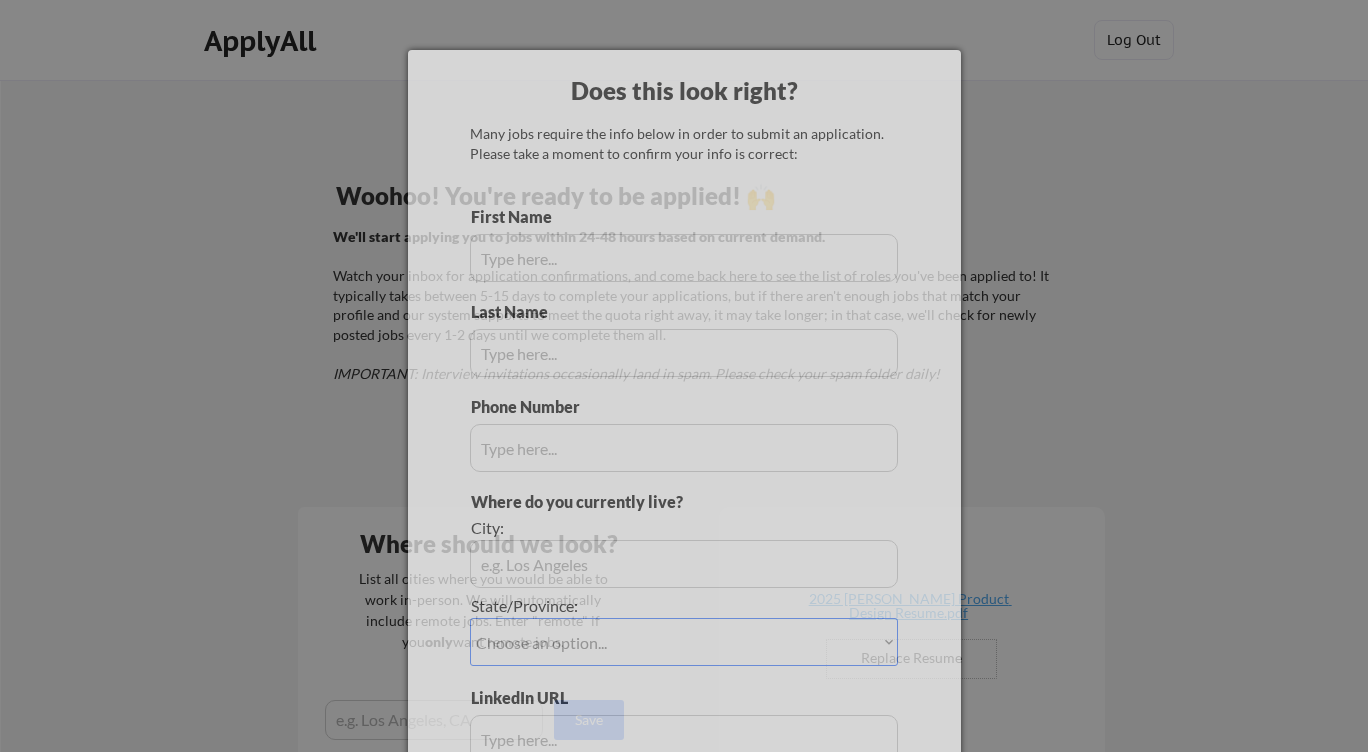 scroll, scrollTop: 0, scrollLeft: 0, axis: both 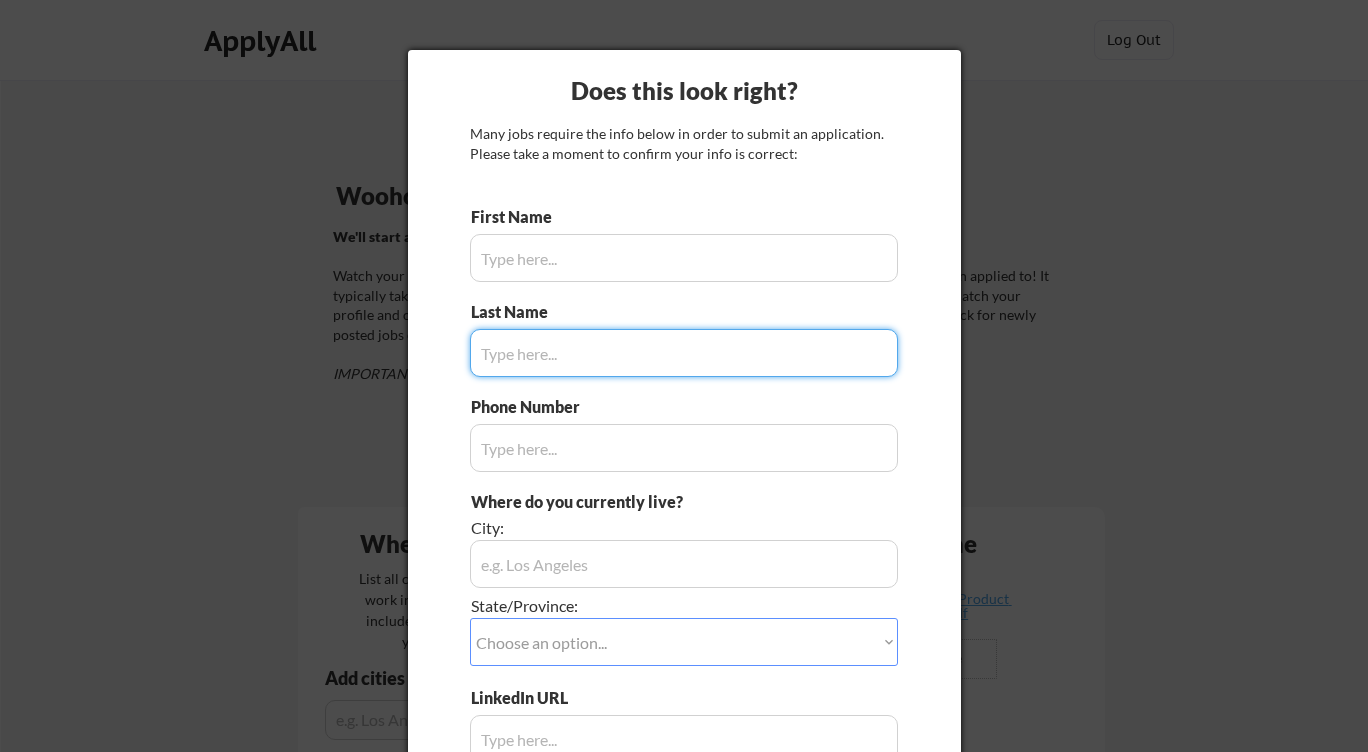 type on "[PERSON_NAME]" 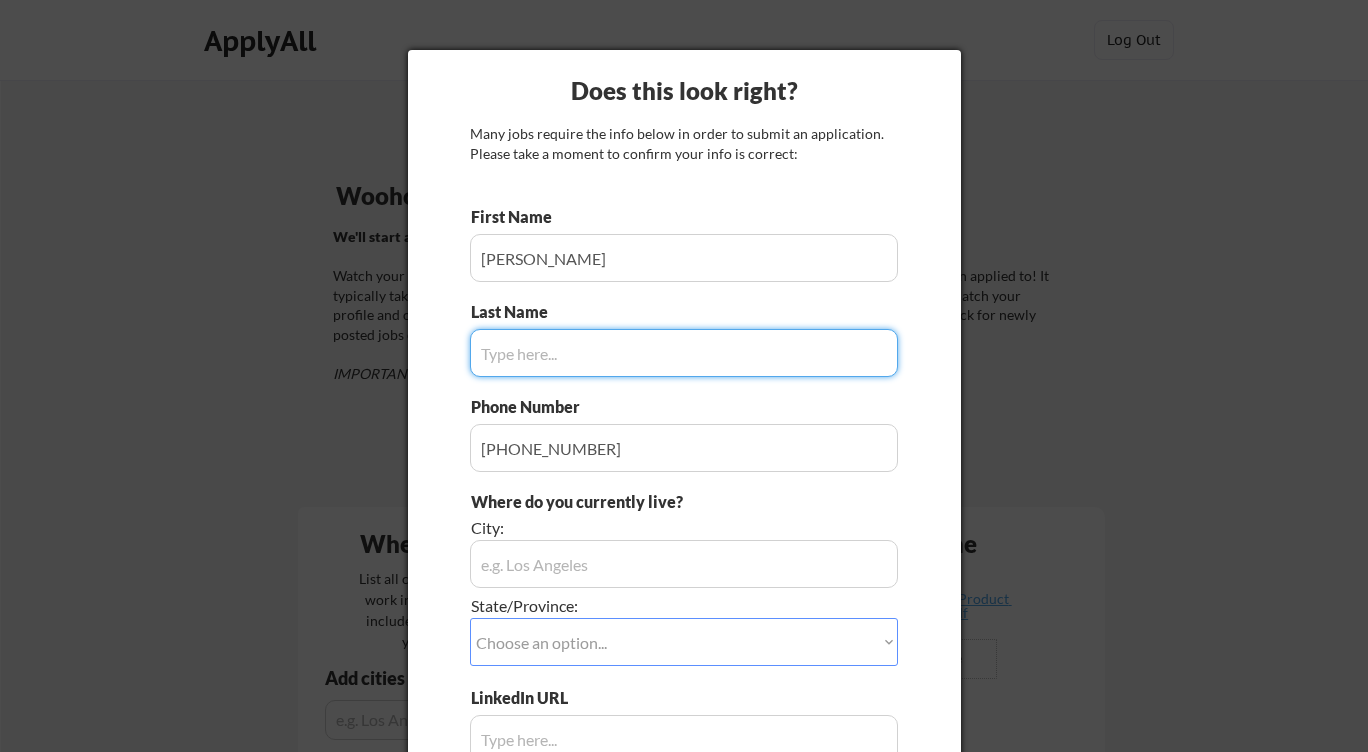 click at bounding box center [684, 353] 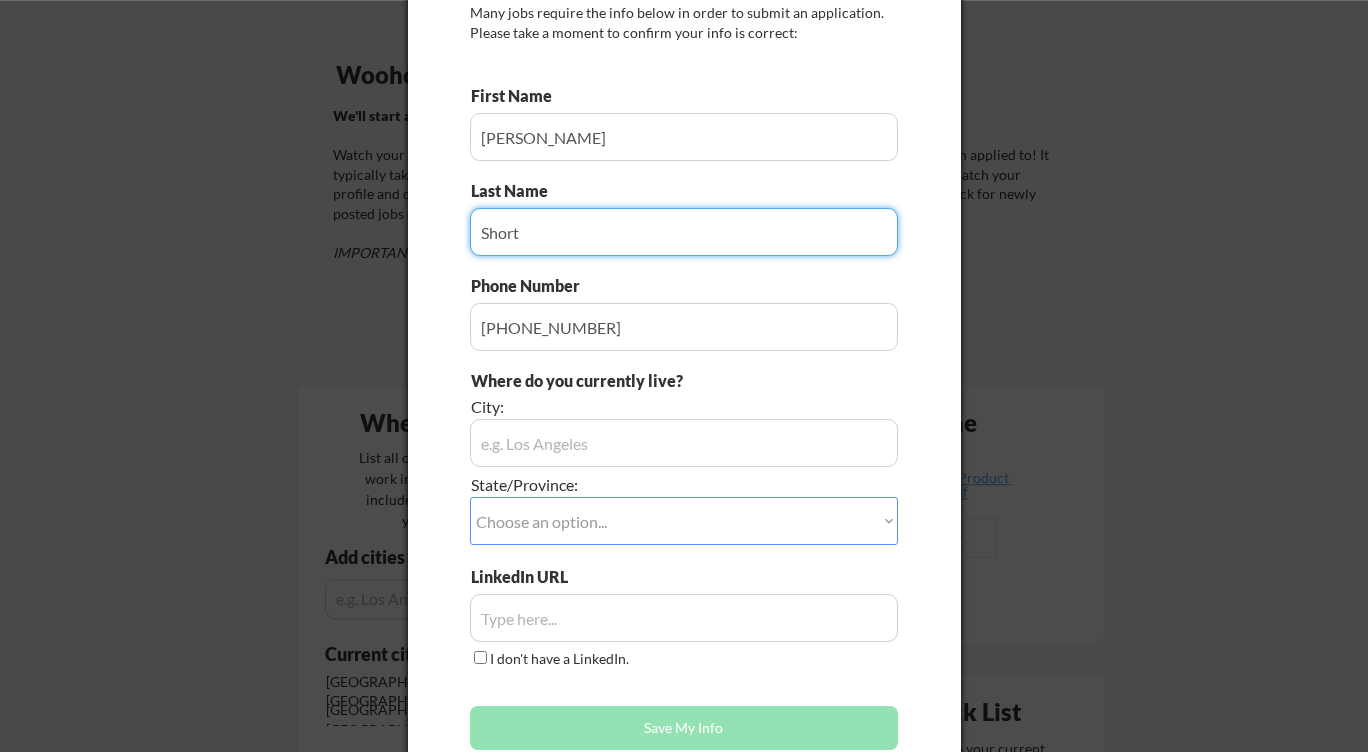 scroll, scrollTop: 124, scrollLeft: 0, axis: vertical 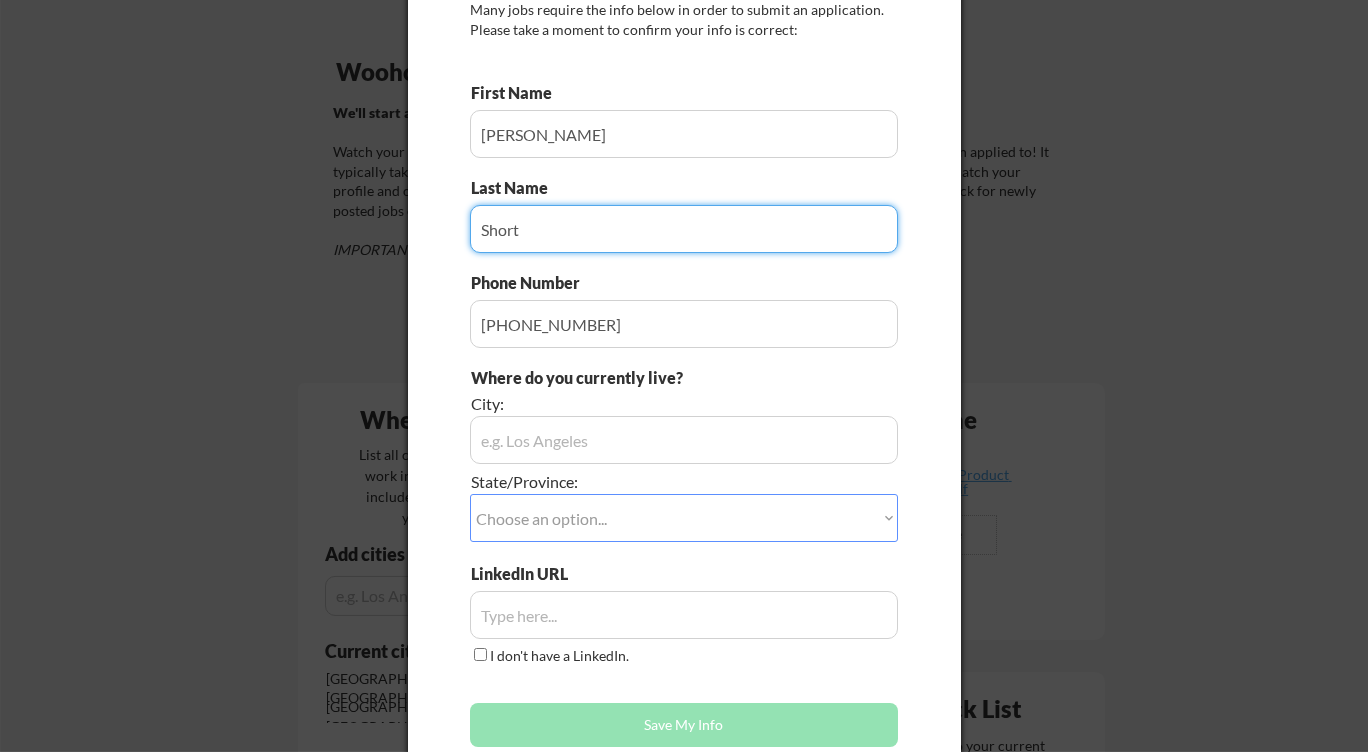 type on "Short" 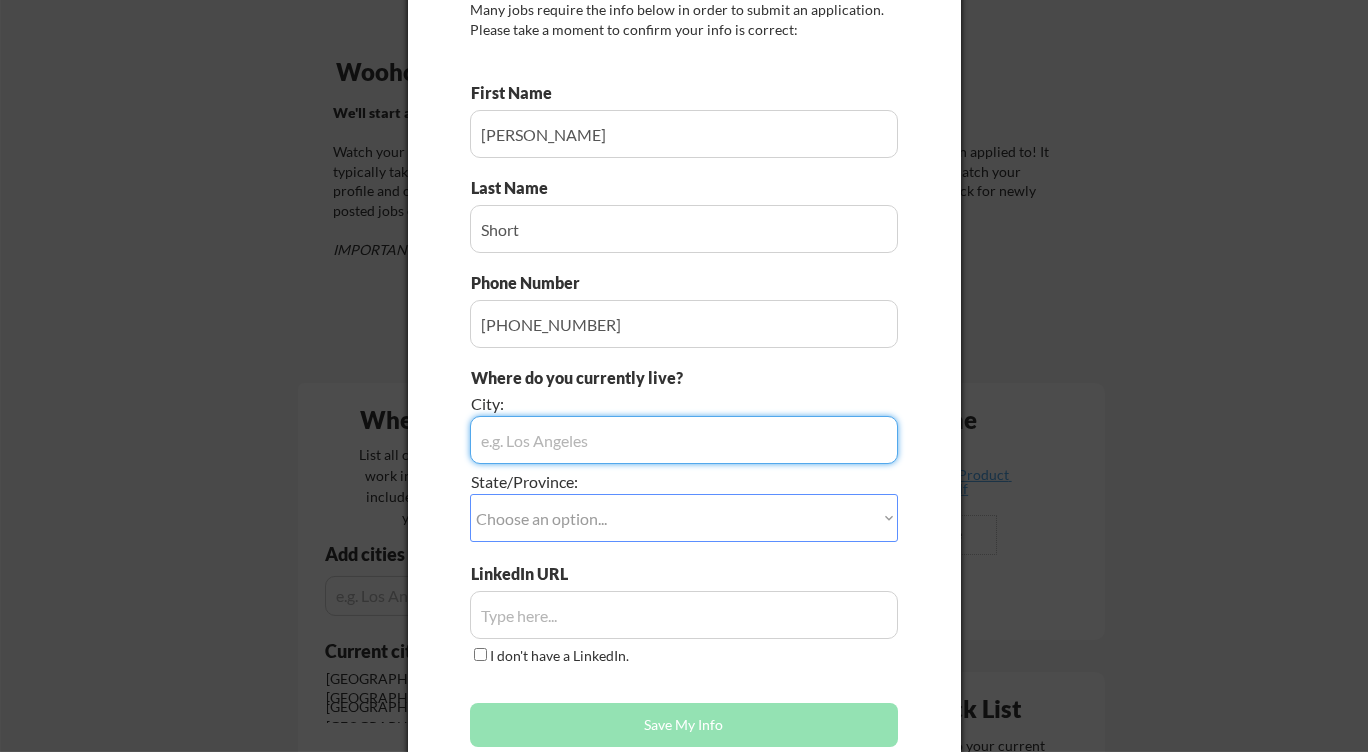 click at bounding box center (684, 440) 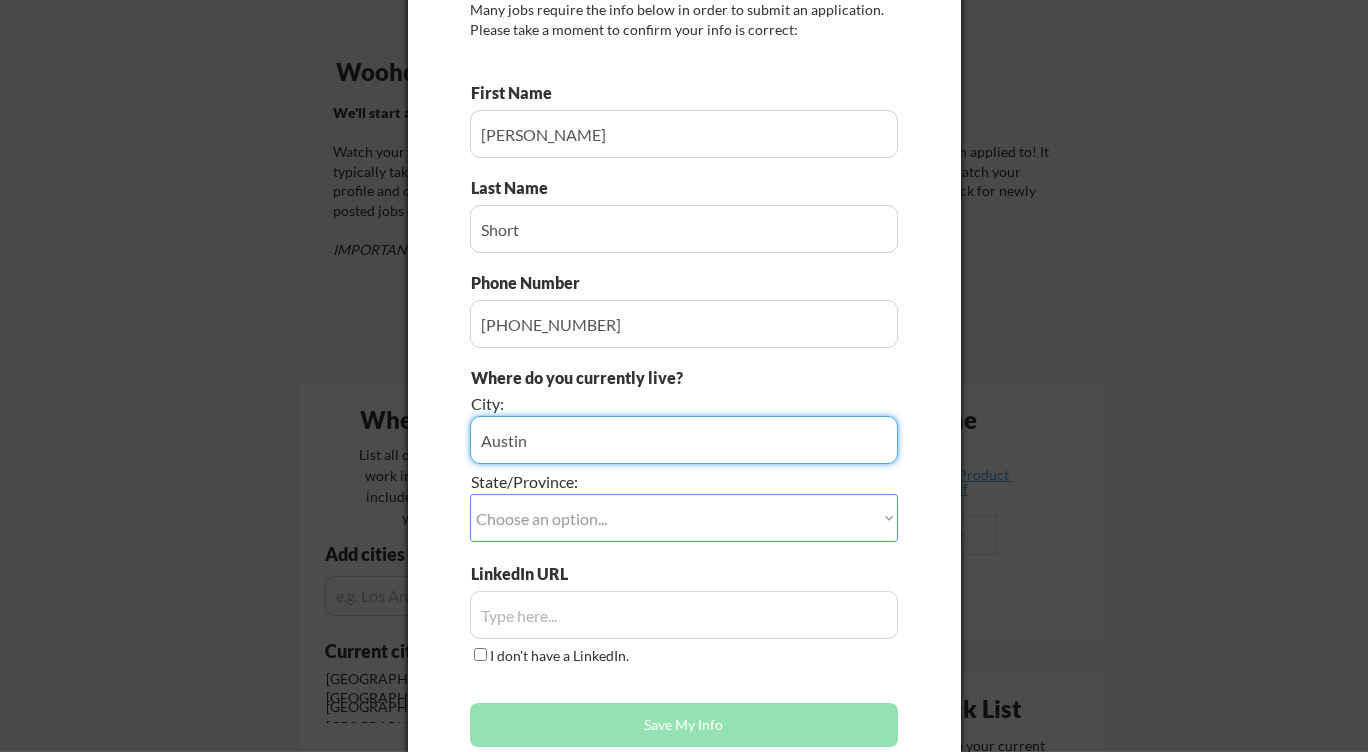 type on "Austin" 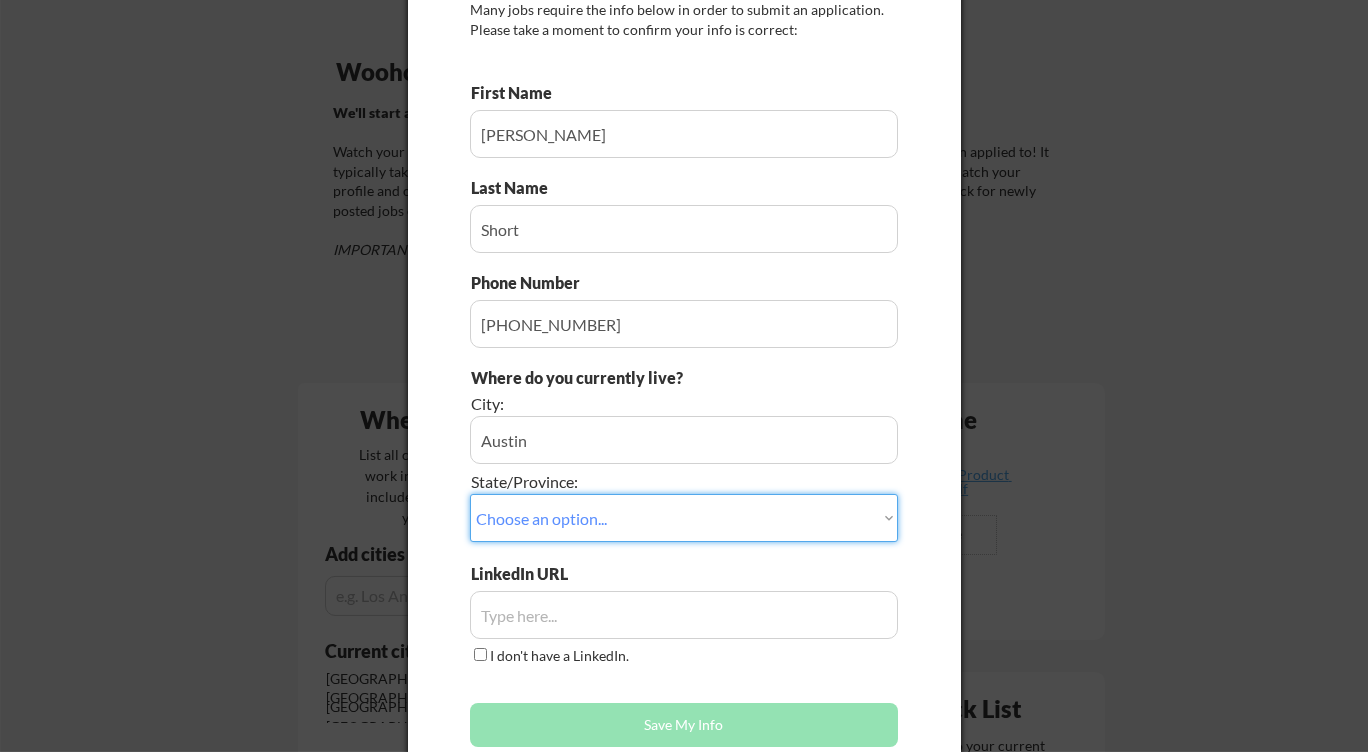 select on ""[US_STATE]"" 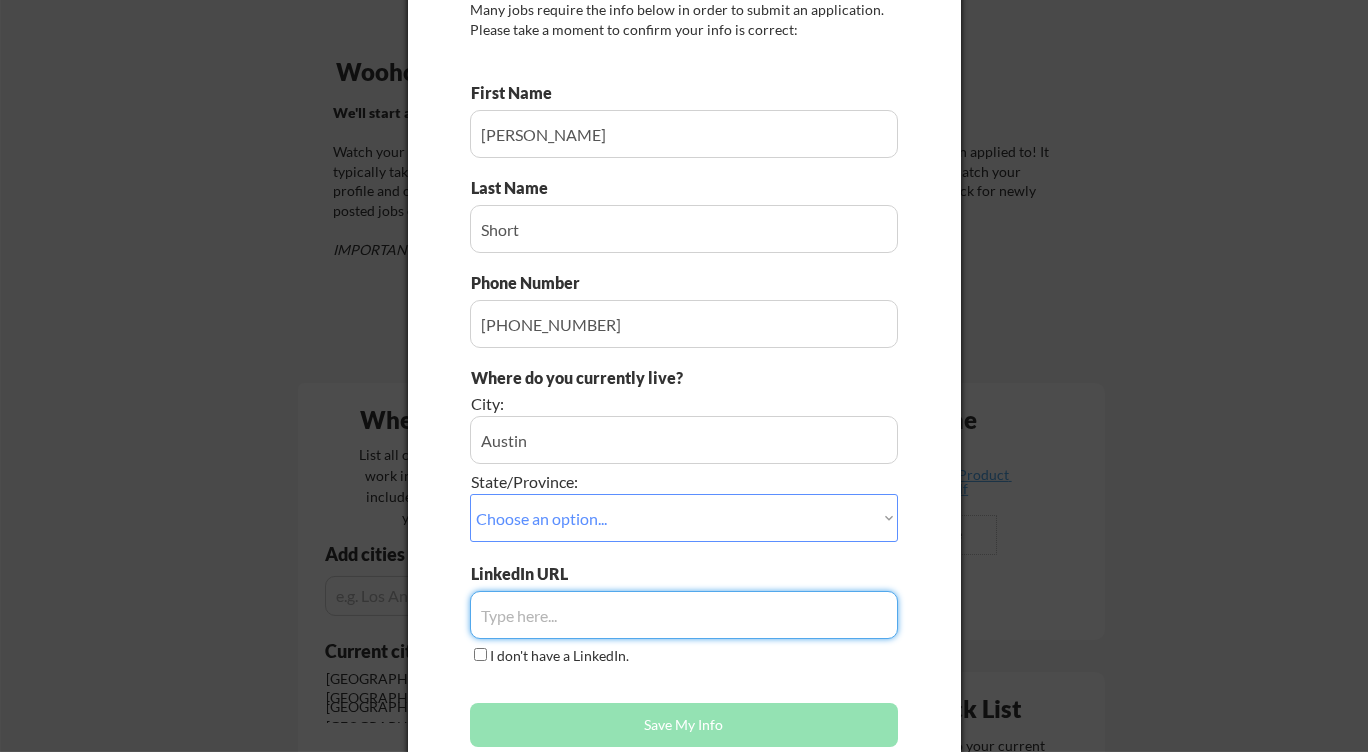 click at bounding box center (684, 615) 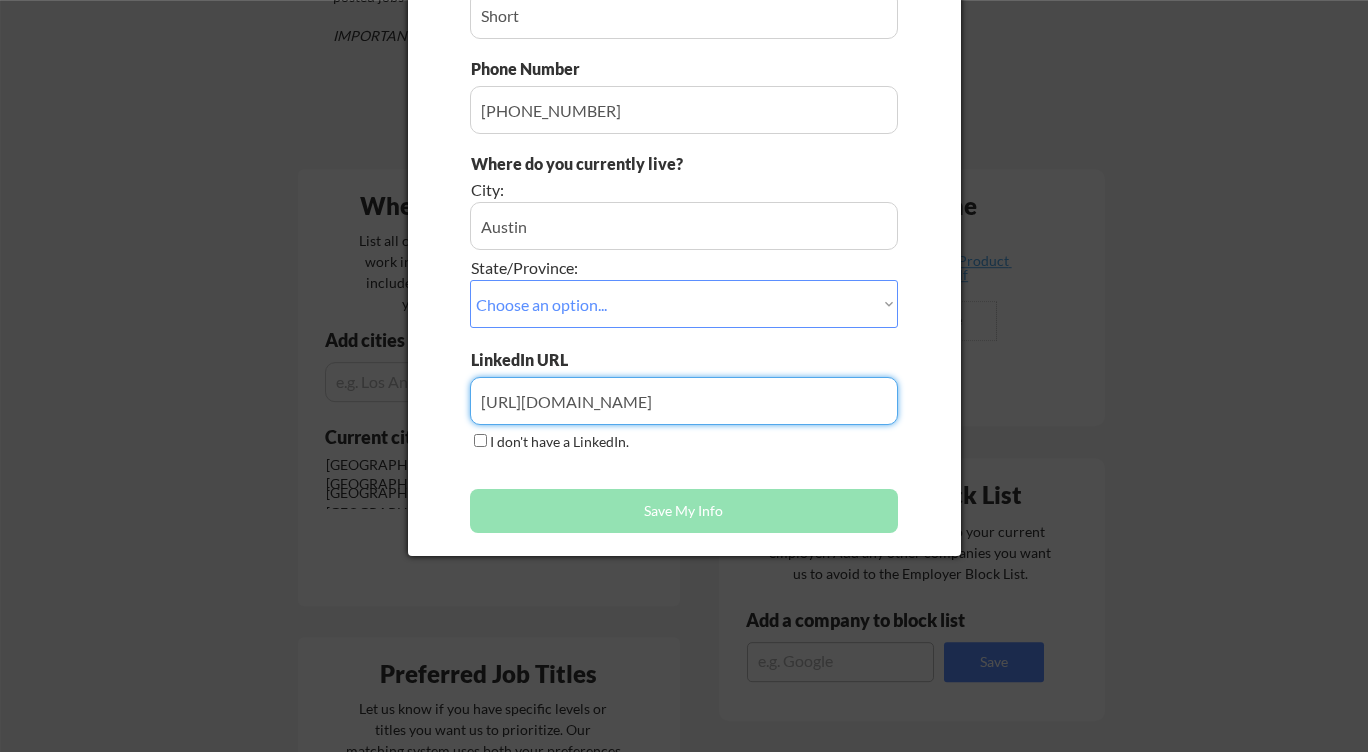 scroll, scrollTop: 357, scrollLeft: 0, axis: vertical 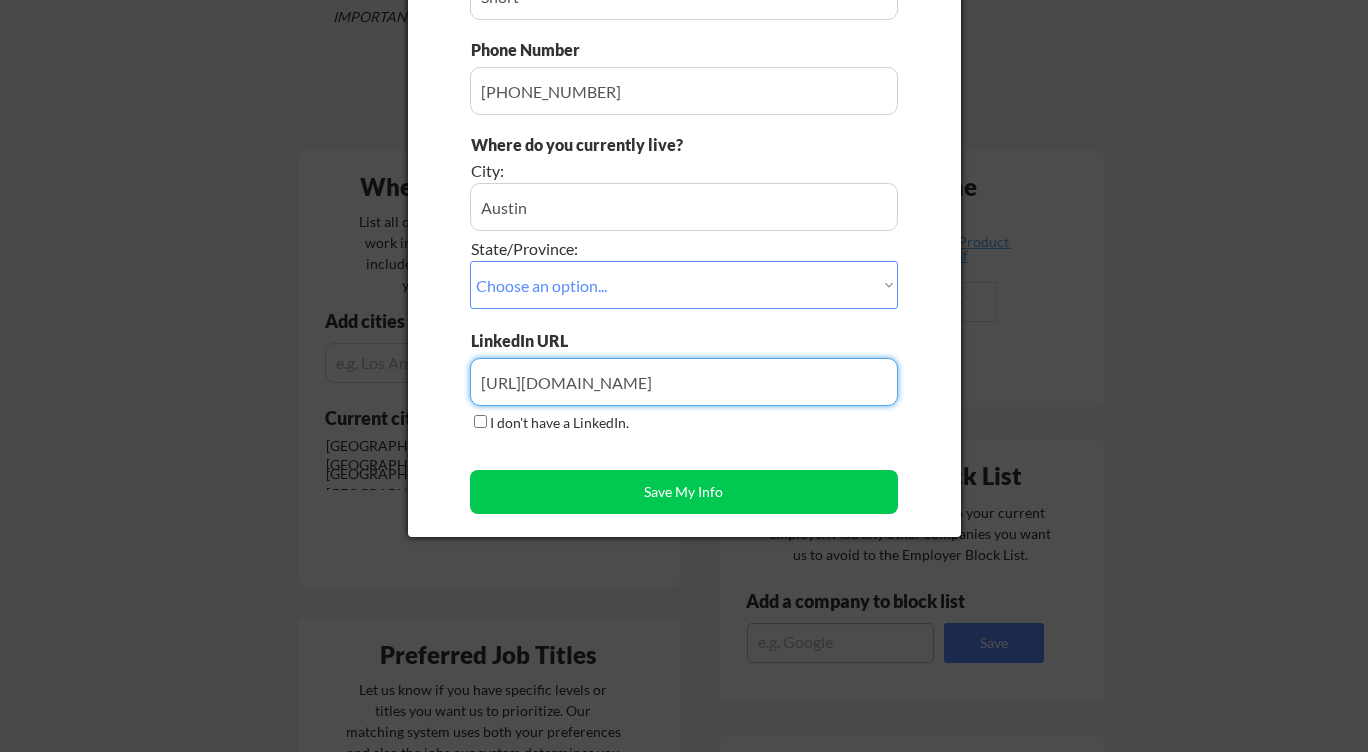 type on "[URL][DOMAIN_NAME]" 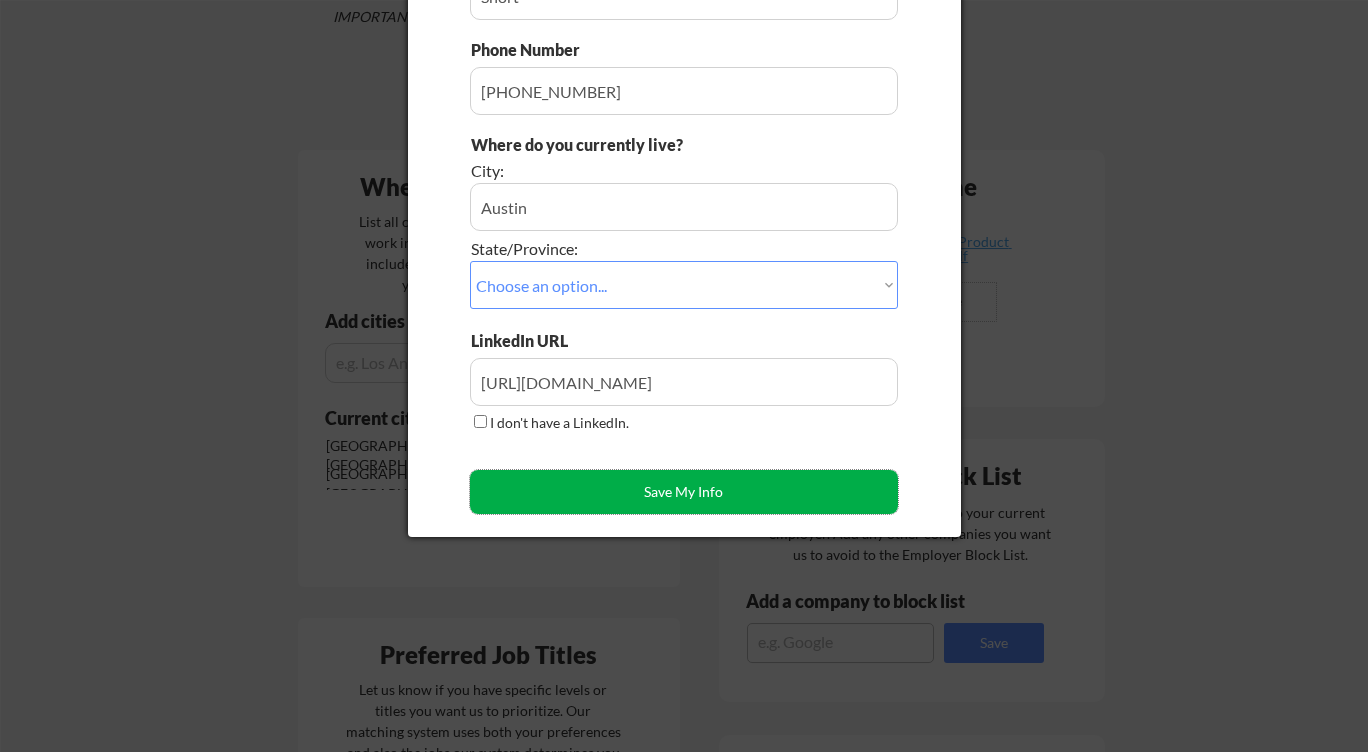 click on "Save My Info" at bounding box center [684, 492] 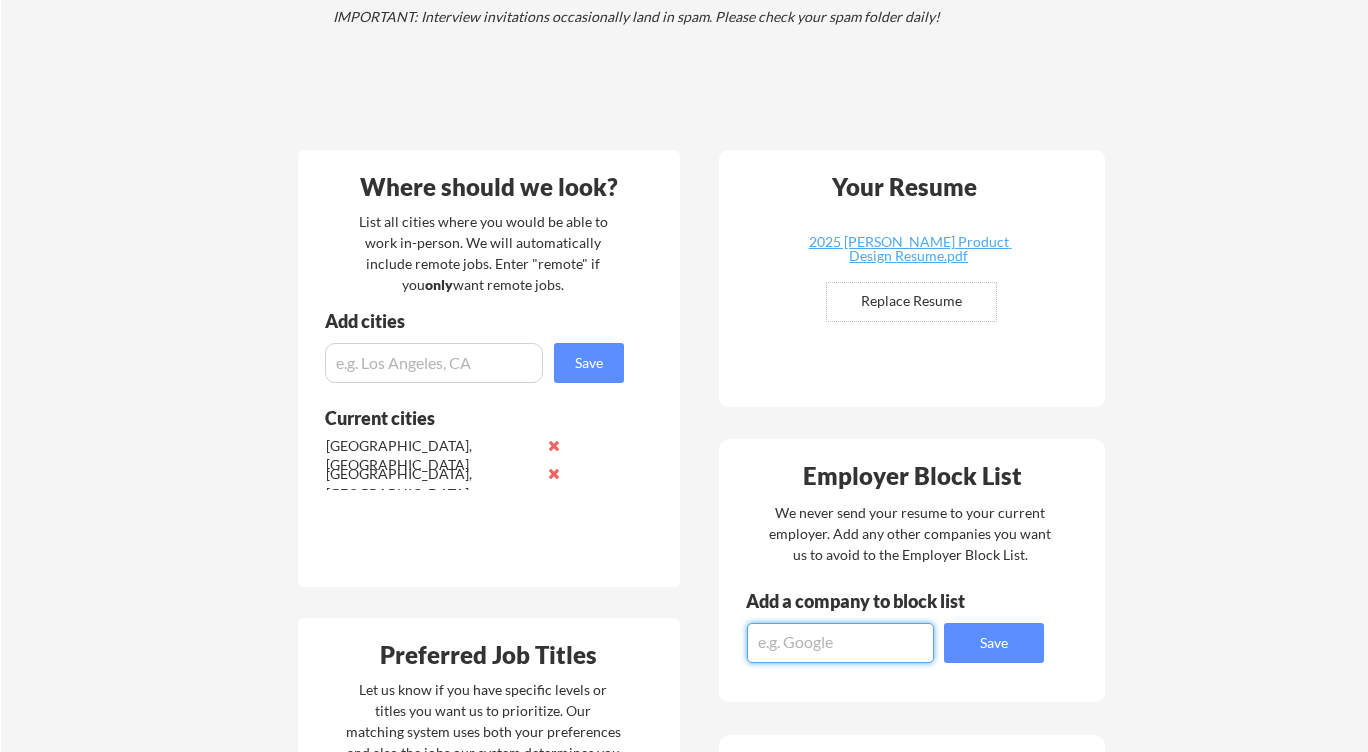 click at bounding box center [840, 643] 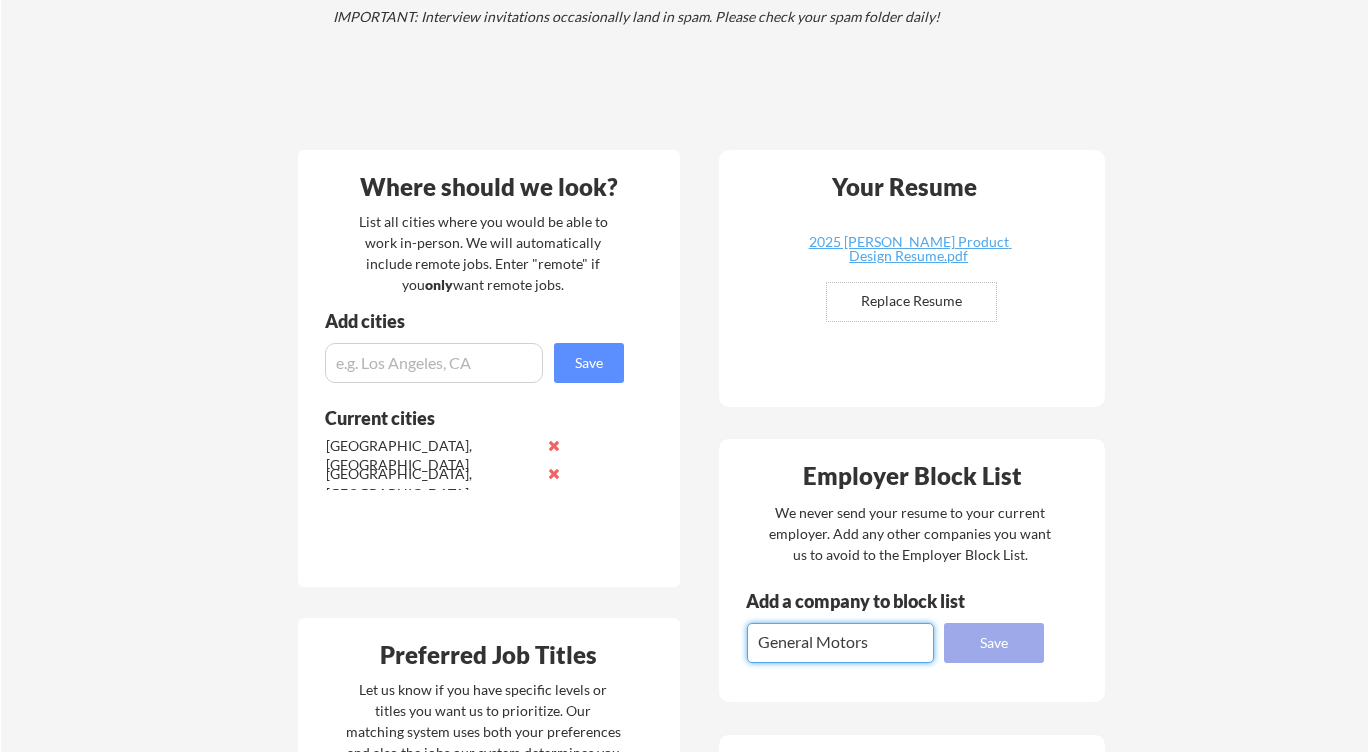 type on "General Motors" 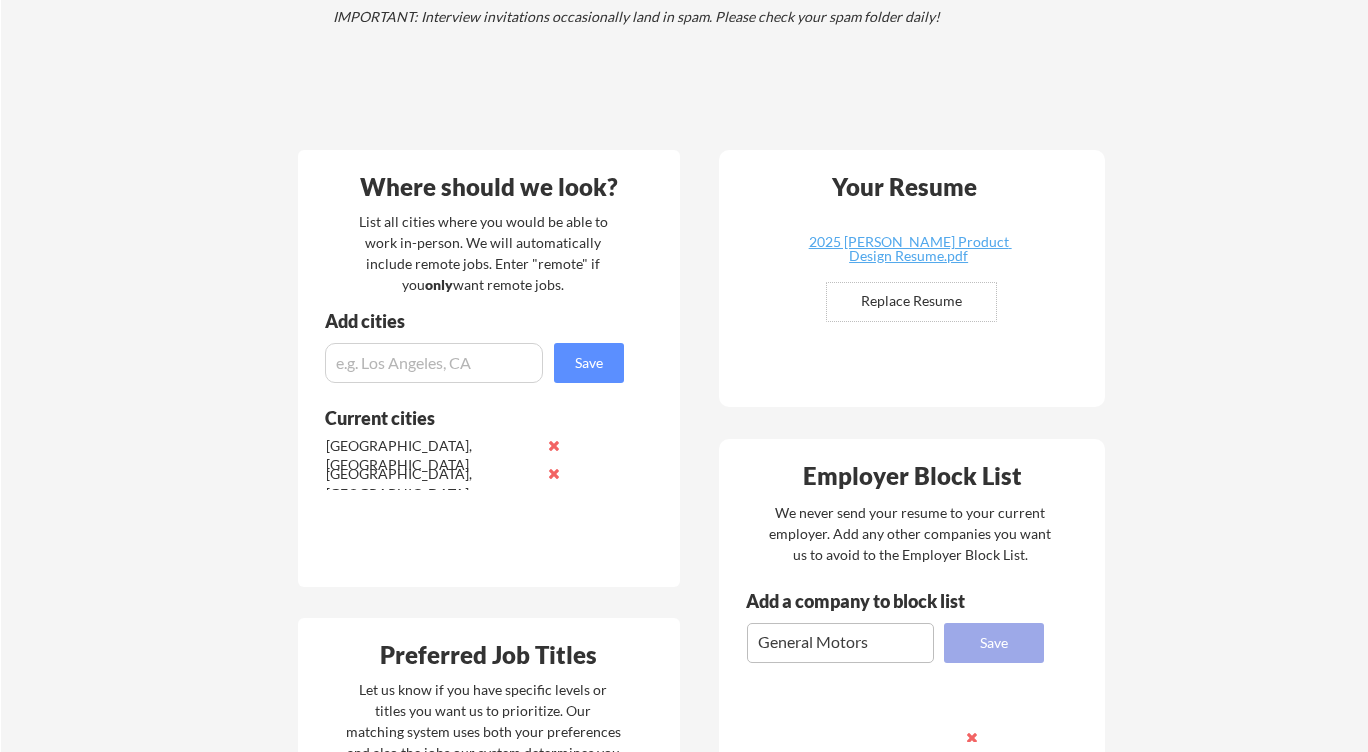 type 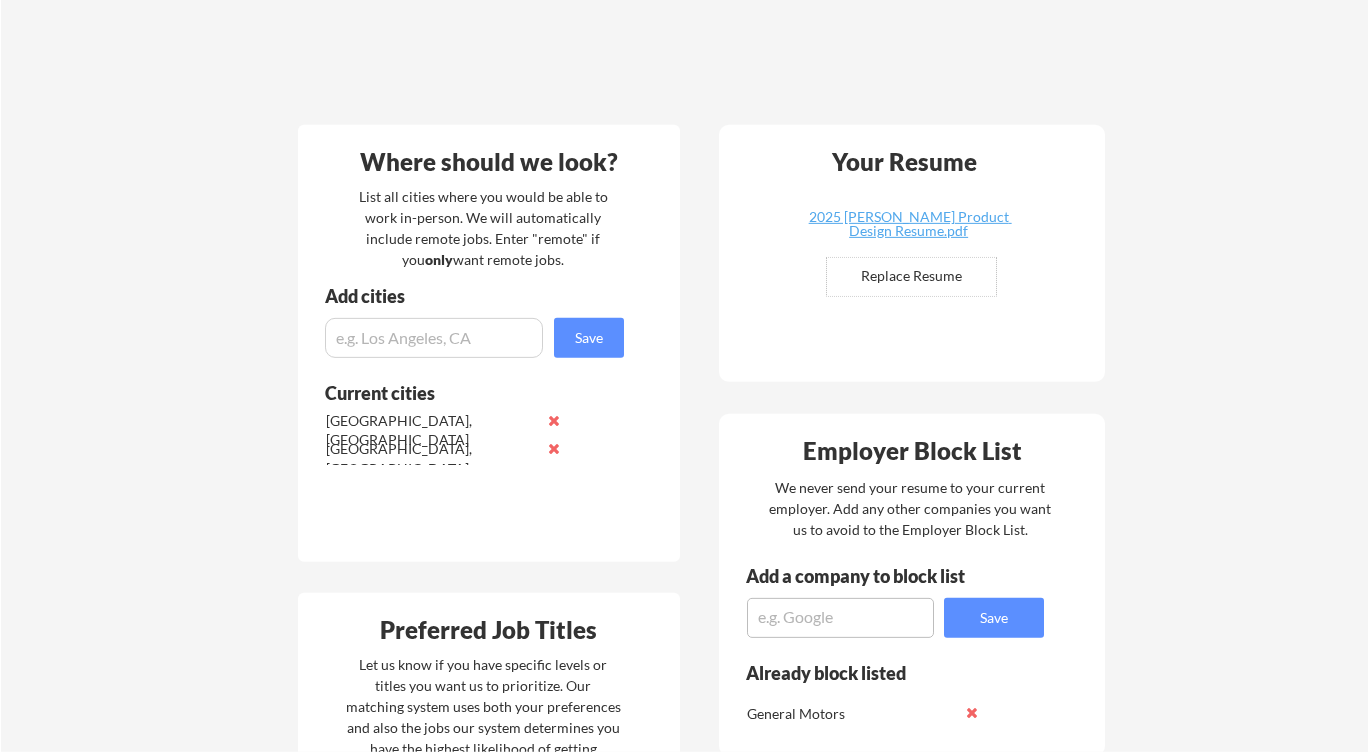 scroll, scrollTop: 384, scrollLeft: 0, axis: vertical 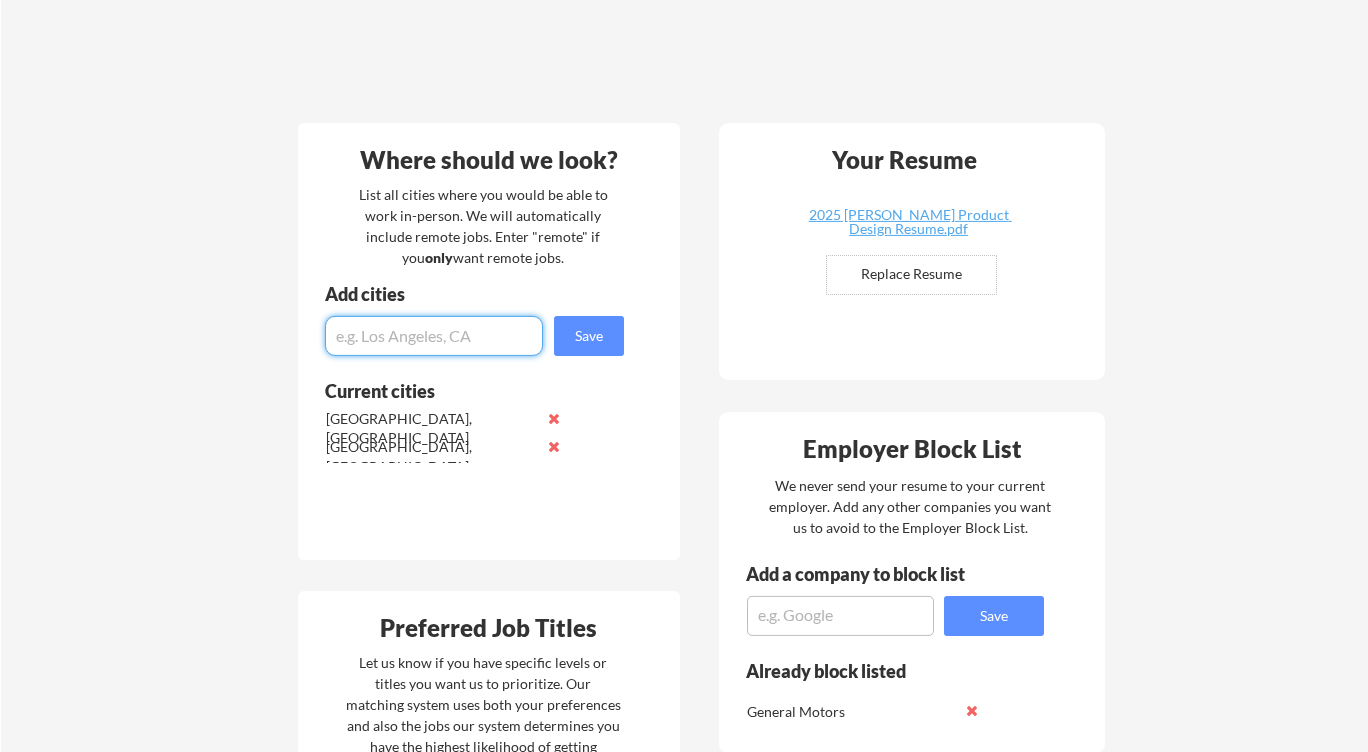 click at bounding box center [434, 336] 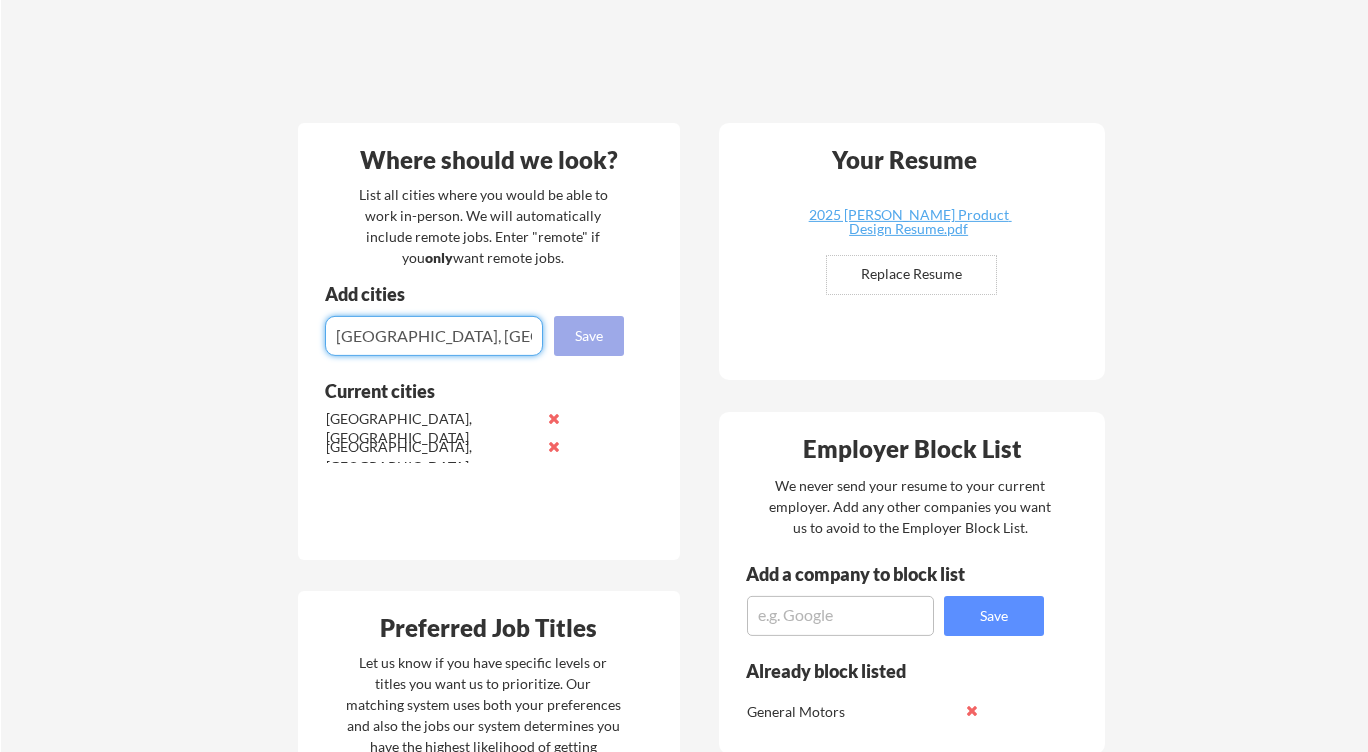 type on "[GEOGRAPHIC_DATA], [GEOGRAPHIC_DATA]" 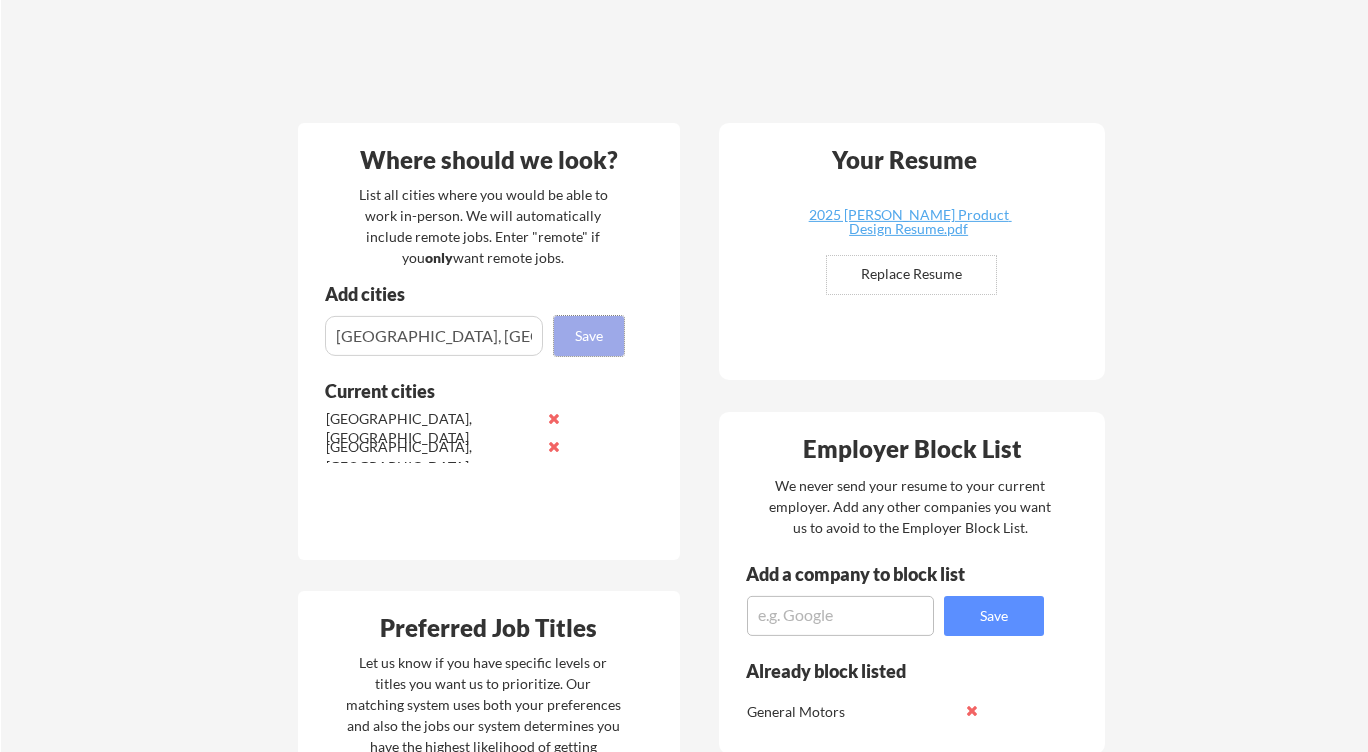 click on "Save" at bounding box center (589, 336) 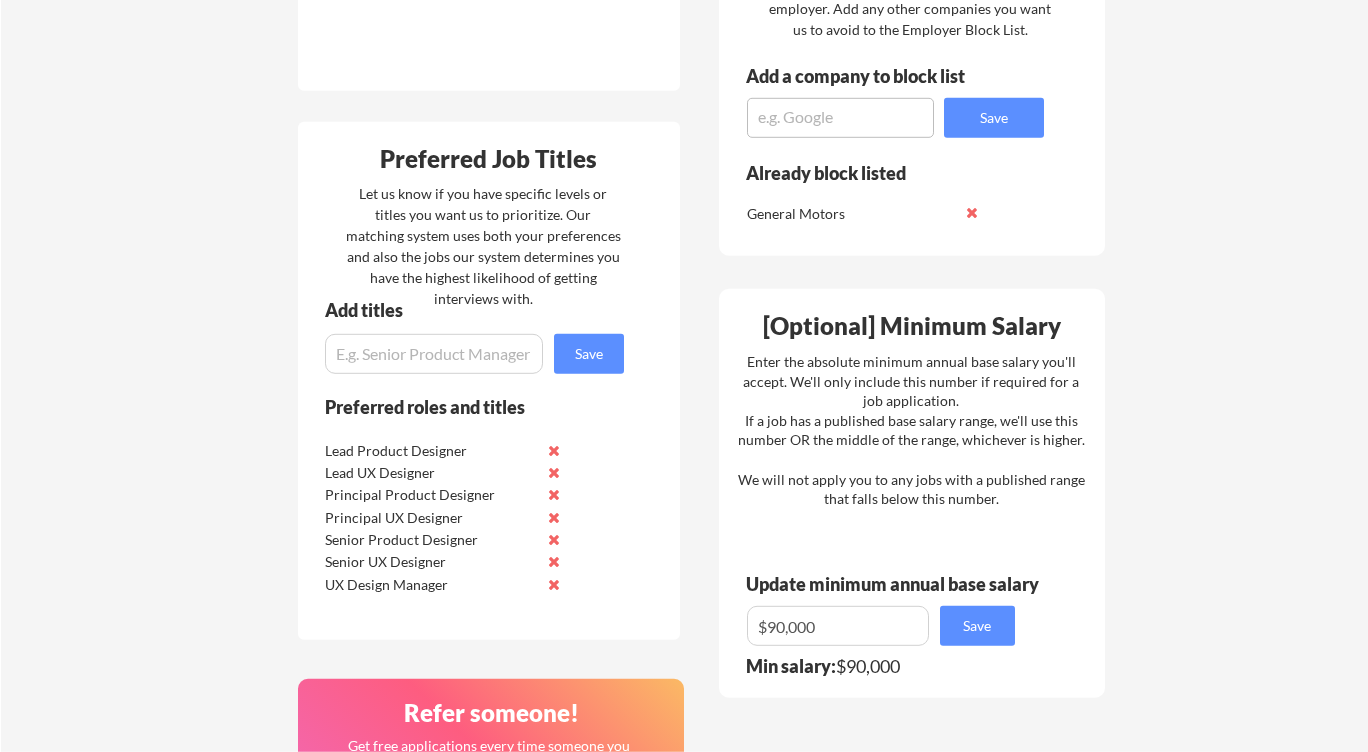 scroll, scrollTop: 884, scrollLeft: 0, axis: vertical 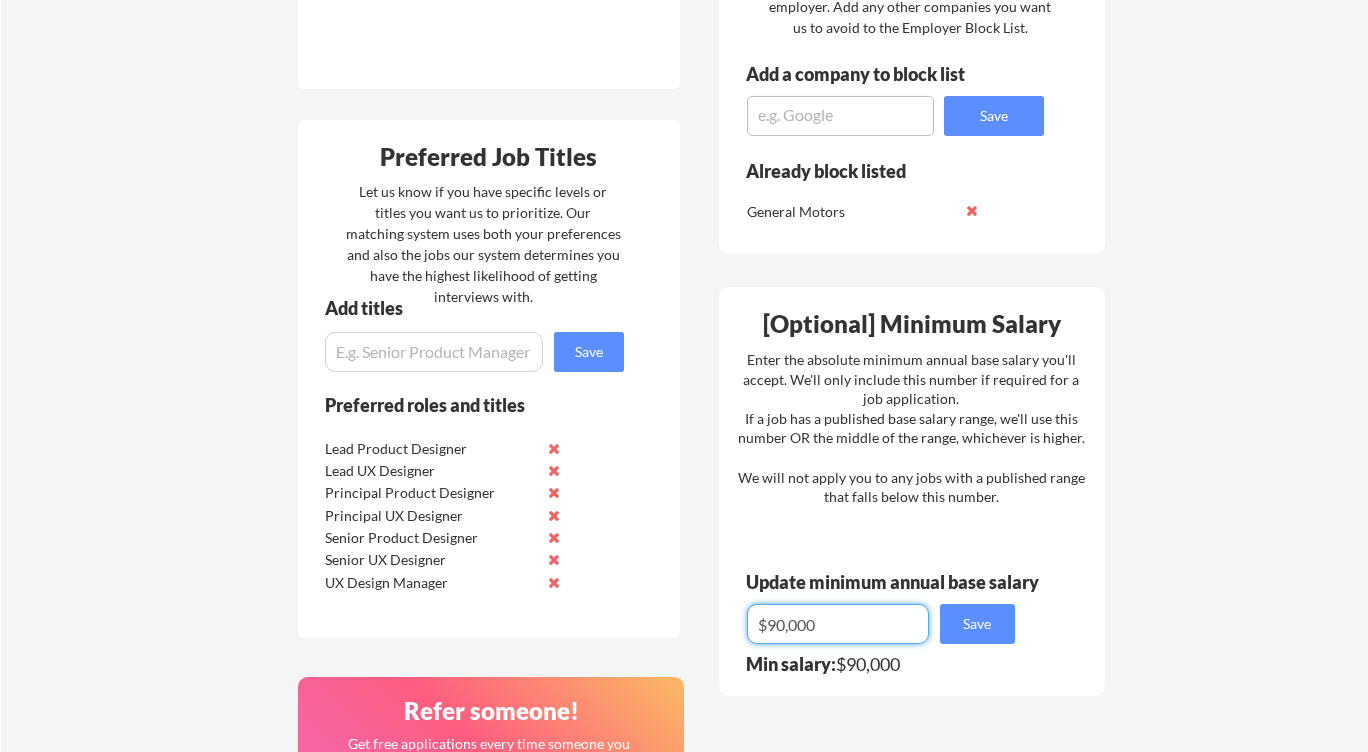 drag, startPoint x: 831, startPoint y: 630, endPoint x: 629, endPoint y: 628, distance: 202.0099 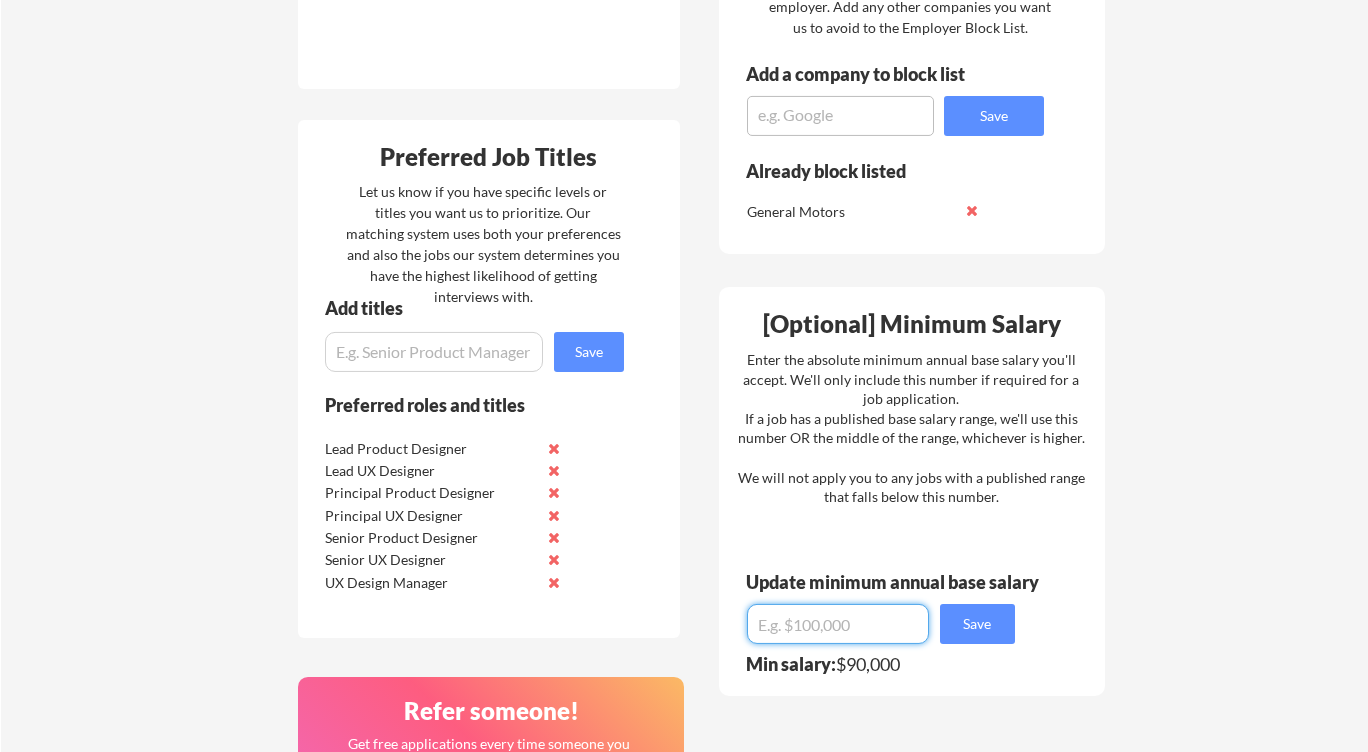 click on "Your Dashboard Woohoo! You're ready to be applied! 🙌 We'll start applying you to jobs within 24-48 hours based on current demand.
Watch your inbox for application confirmations, and come back here to see the list of roles you've been applied to! It typically takes between 5-15 days to complete your applications, but if there aren't enough jobs that match your profile and our system supports to meet the quota right away, it may take longer; in that case, we'll check for newly posted jobs every 1-2 days until we complete them all. IMPORTANT: Interview invitations occasionally land in spam. Please check your spam folder daily! Where should we look? List all cities where you would be able to work in-person. We will automatically include remote jobs. Enter "remote" if you  only  want remote jobs. Add cities Save Current cities [GEOGRAPHIC_DATA], [GEOGRAPHIC_DATA] [GEOGRAPHIC_DATA], [GEOGRAPHIC_DATA] [GEOGRAPHIC_DATA], [GEOGRAPHIC_DATA] Preferred Job Titles Add titles
Save Preferred roles and titles Lead Product Designer Lead UX Designer Principal Product Designer Save Save" at bounding box center (684, 101) 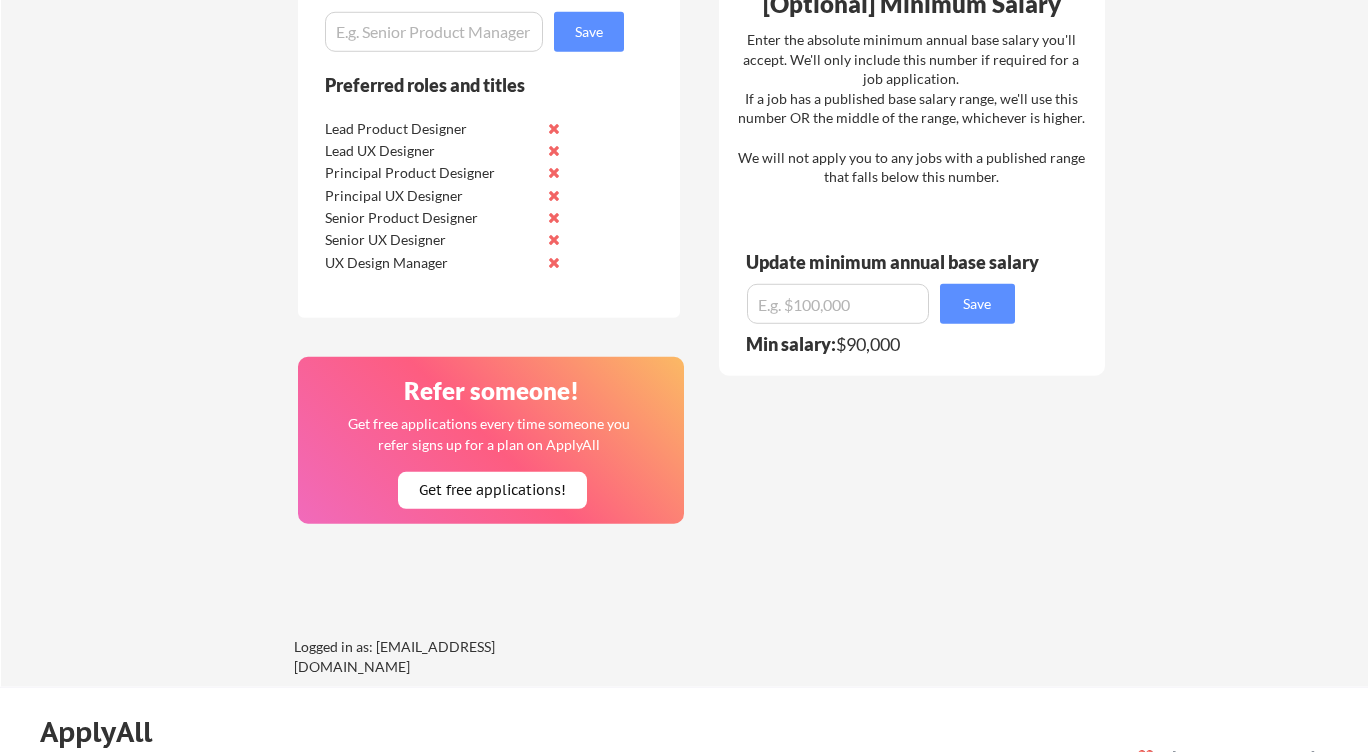 scroll, scrollTop: 1210, scrollLeft: 0, axis: vertical 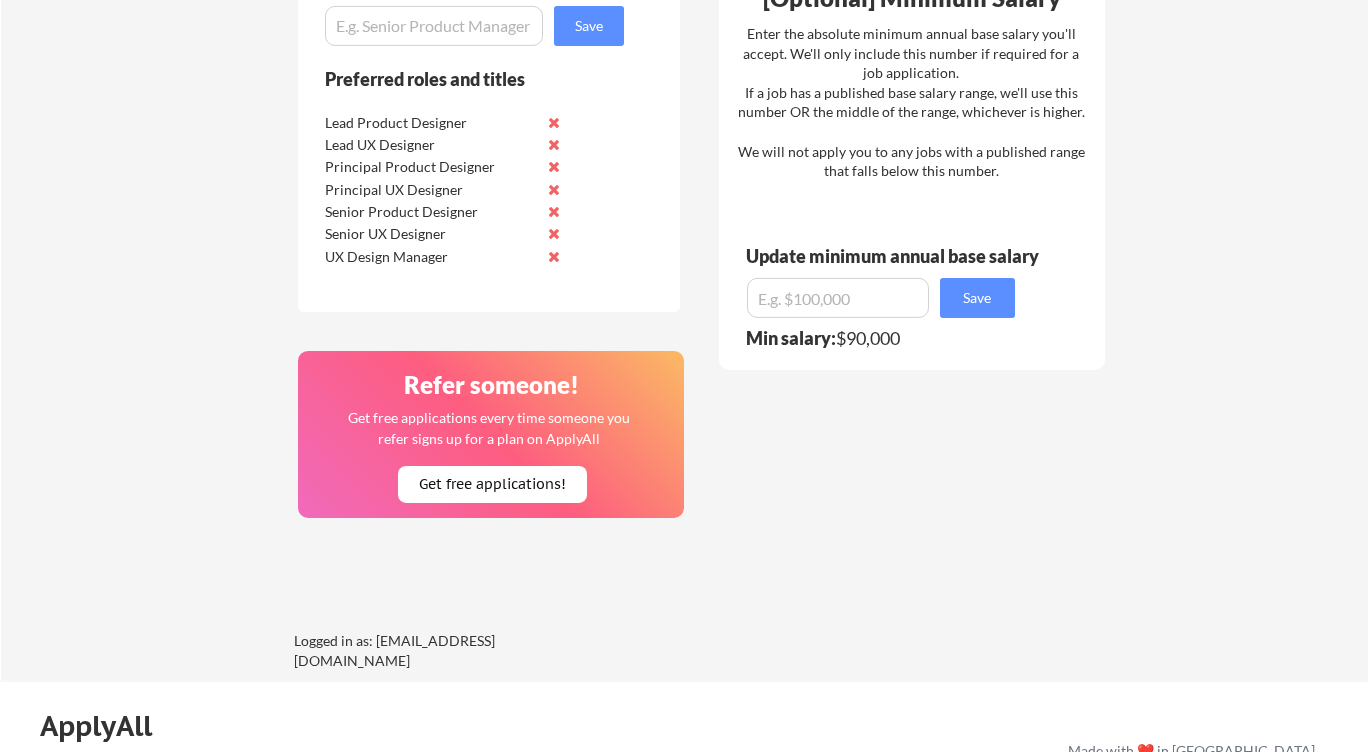 click at bounding box center [838, 298] 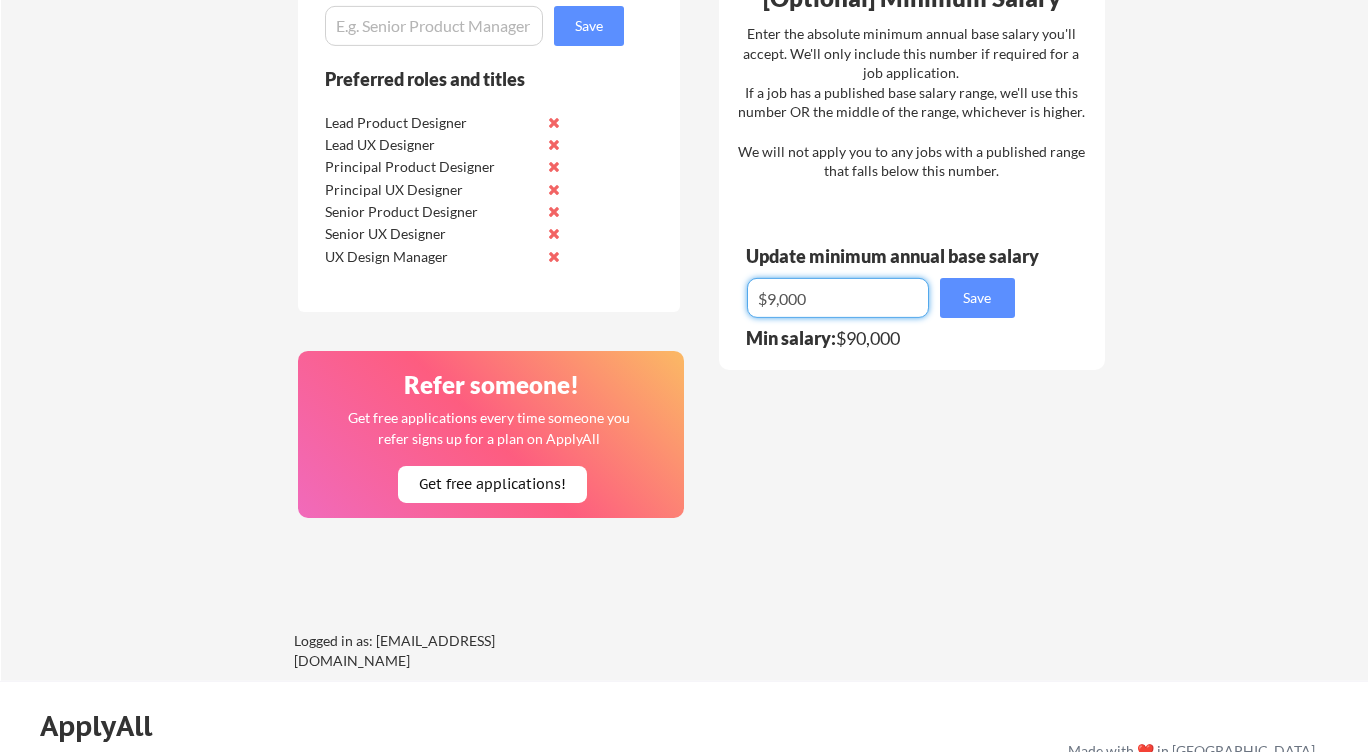 type on "$90,000" 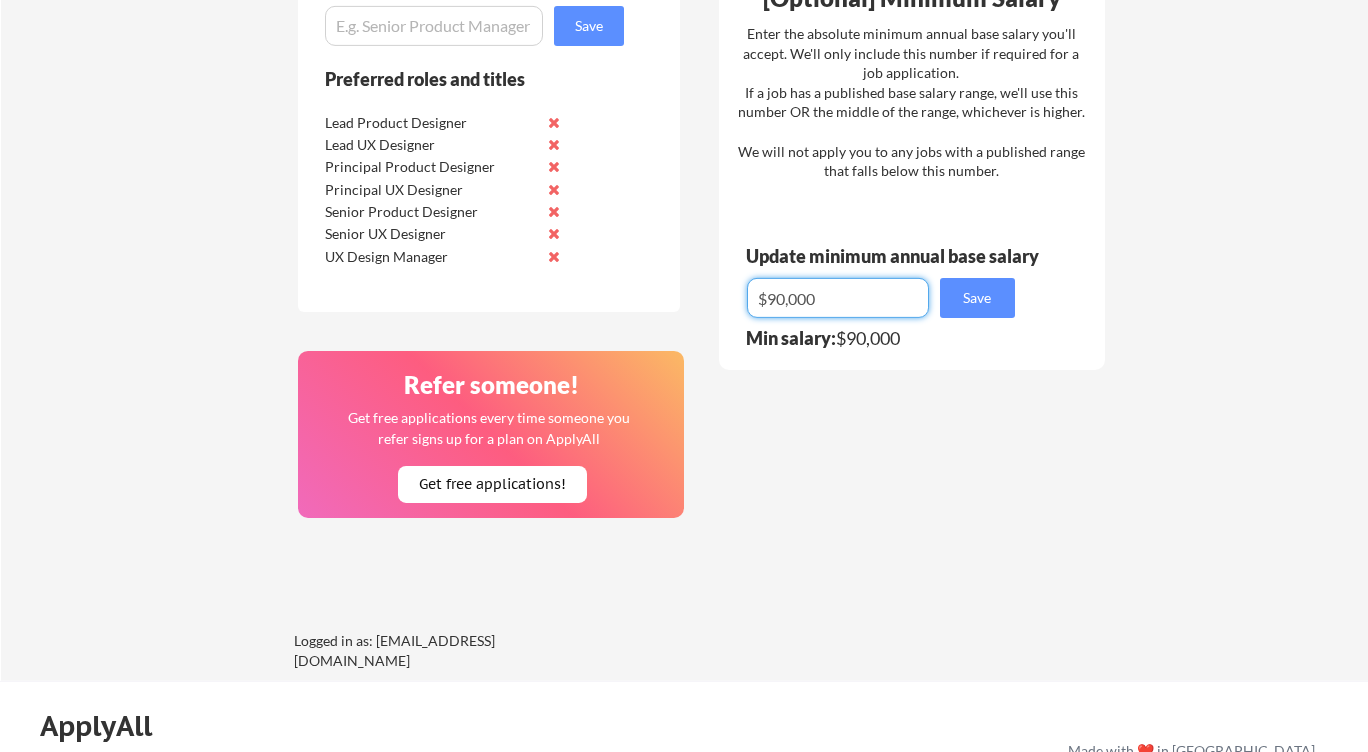 click on "Your Dashboard Woohoo! You're ready to be applied! 🙌 We'll start applying you to jobs within 24-48 hours based on current demand.
Watch your inbox for application confirmations, and come back here to see the list of roles you've been applied to! It typically takes between 5-15 days to complete your applications, but if there aren't enough jobs that match your profile and our system supports to meet the quota right away, it may take longer; in that case, we'll check for newly posted jobs every 1-2 days until we complete them all. IMPORTANT: Interview invitations occasionally land in spam. Please check your spam folder daily! Where should we look? List all cities where you would be able to work in-person. We will automatically include remote jobs. Enter "remote" if you  only  want remote jobs. Add cities Save Current cities [GEOGRAPHIC_DATA], [GEOGRAPHIC_DATA] [GEOGRAPHIC_DATA], [GEOGRAPHIC_DATA] [GEOGRAPHIC_DATA], [GEOGRAPHIC_DATA] Preferred Job Titles Add titles
Save Preferred roles and titles Lead Product Designer Lead UX Designer Principal Product Designer Save Save" at bounding box center [684, -225] 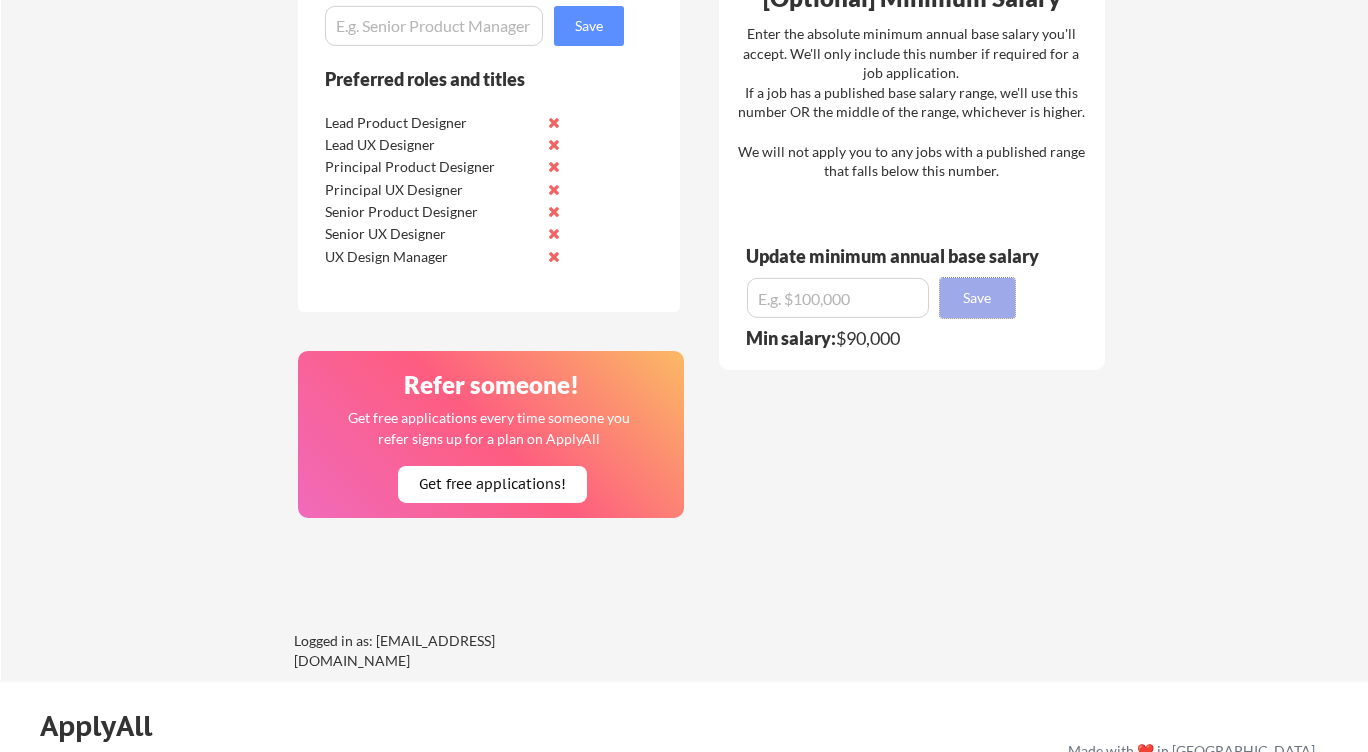 click on "Save" at bounding box center [977, 298] 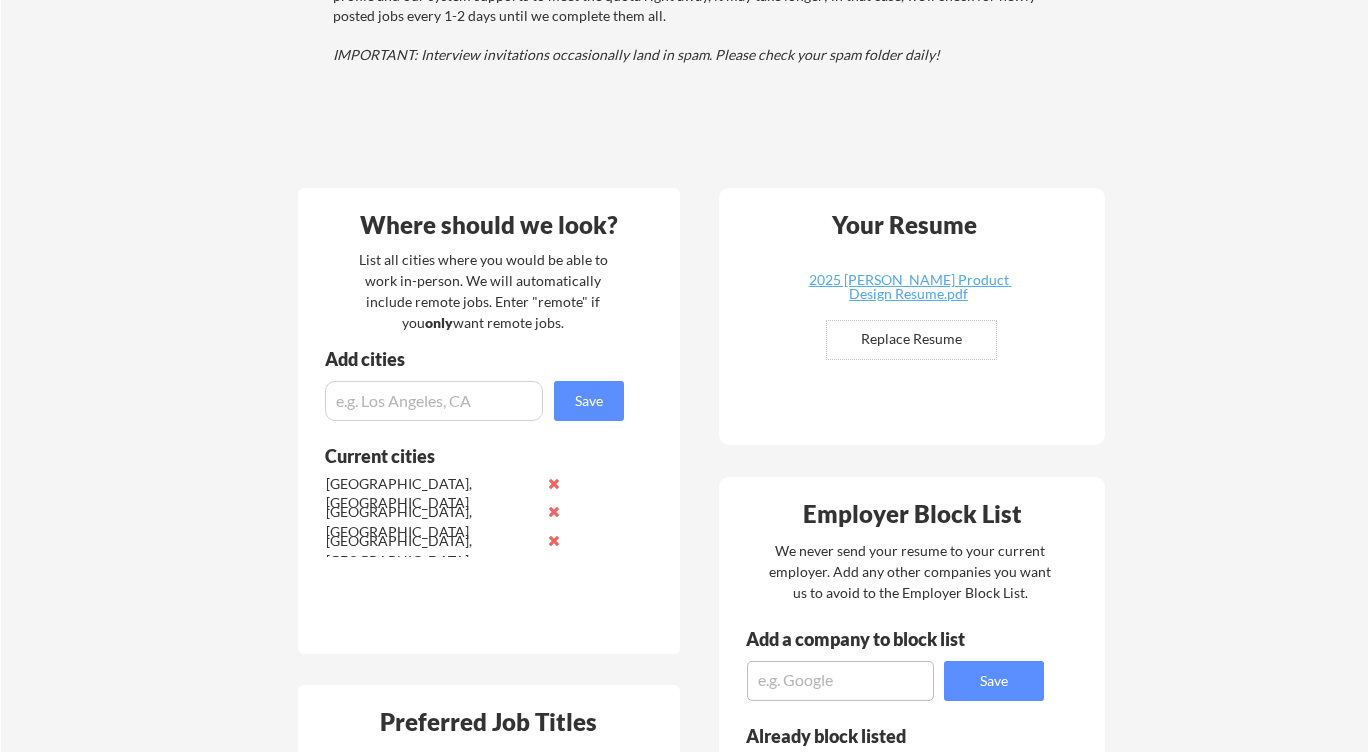 scroll, scrollTop: 319, scrollLeft: 0, axis: vertical 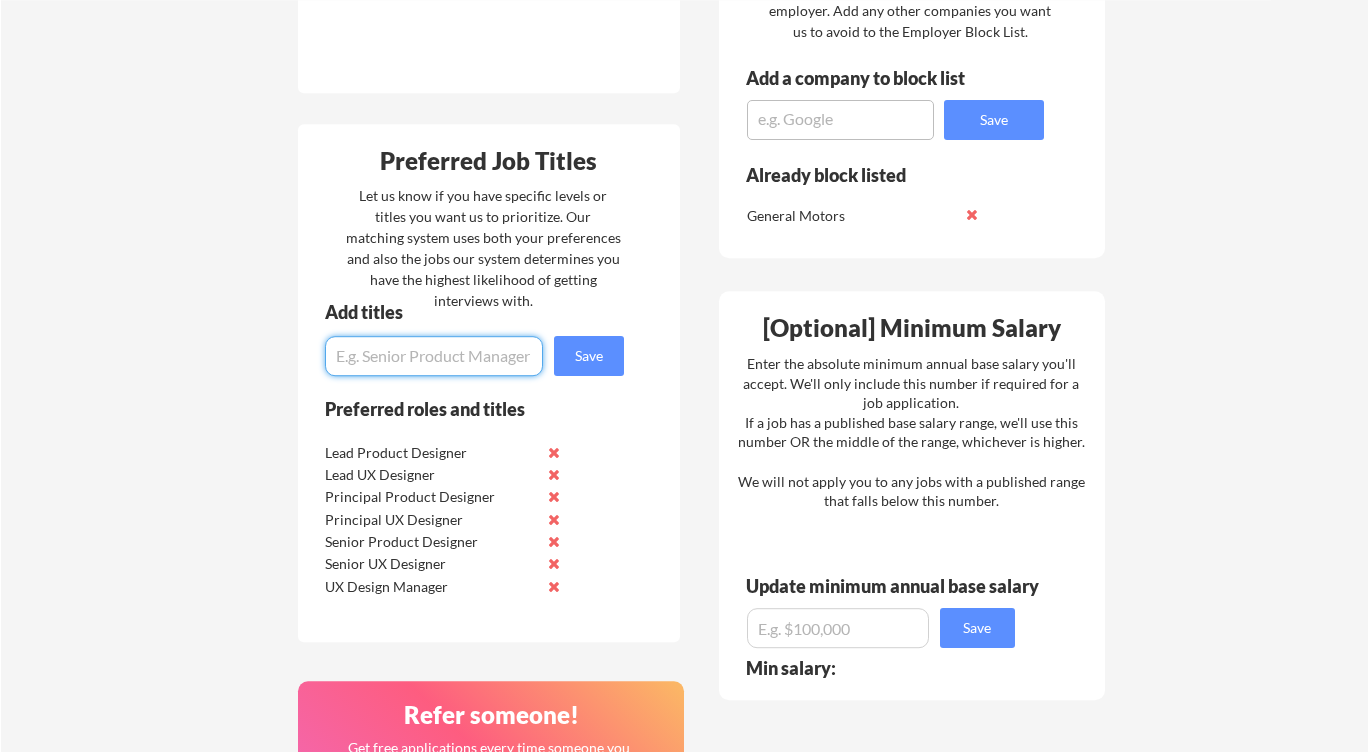 click at bounding box center [434, 356] 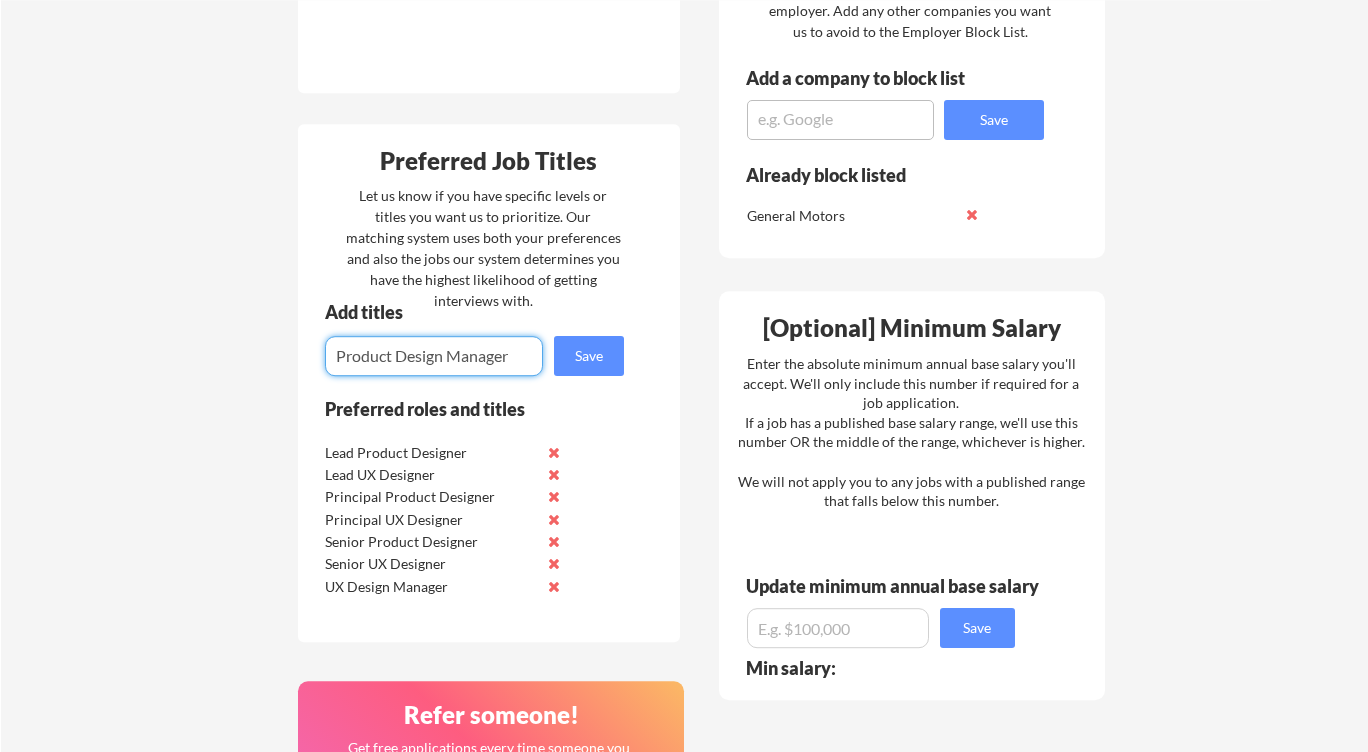 type on "Product Design Manager" 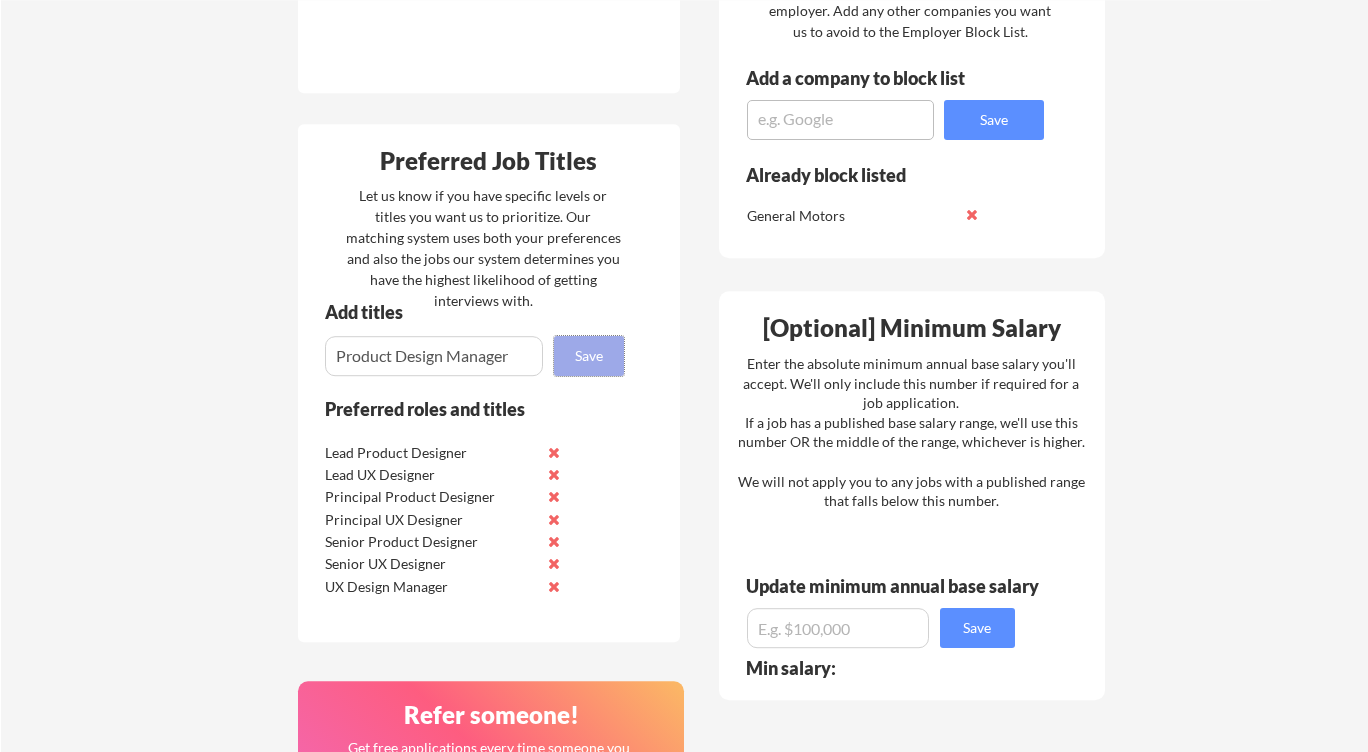 click on "Save" at bounding box center (589, 356) 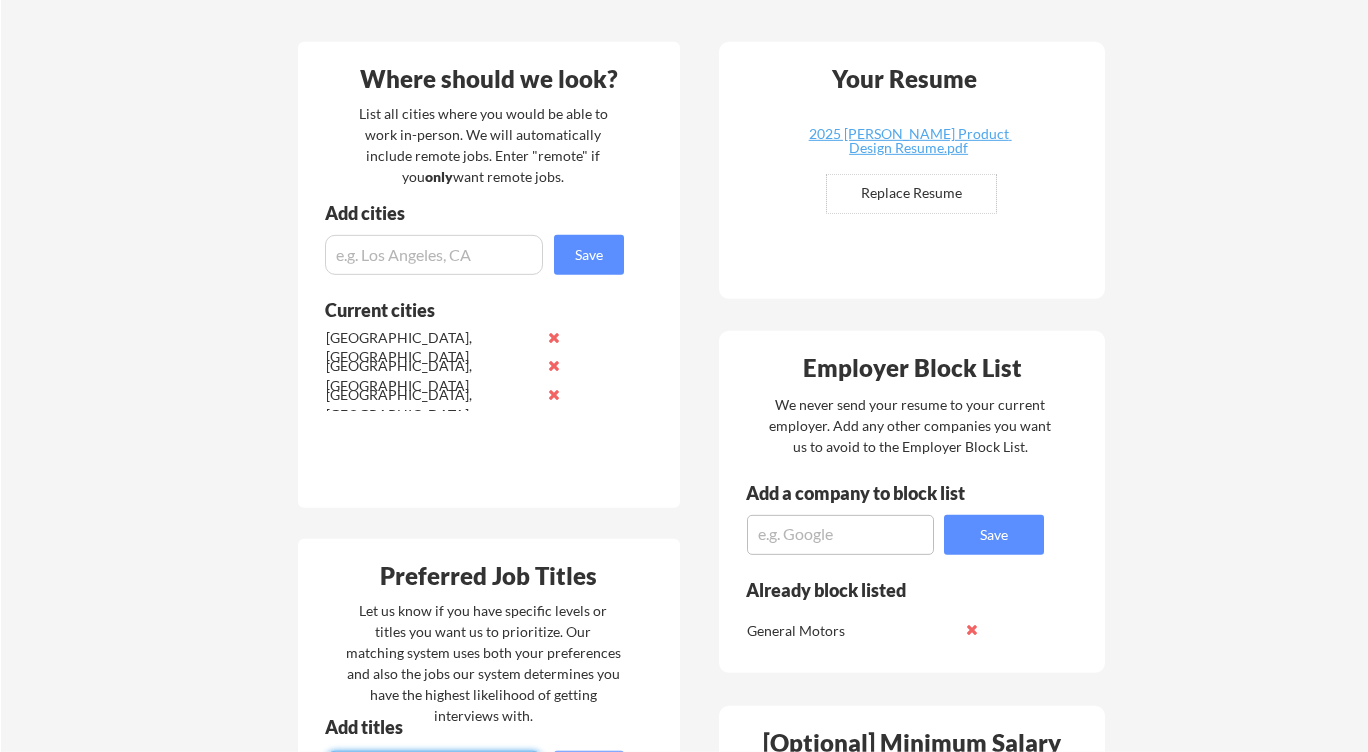 scroll, scrollTop: 462, scrollLeft: 0, axis: vertical 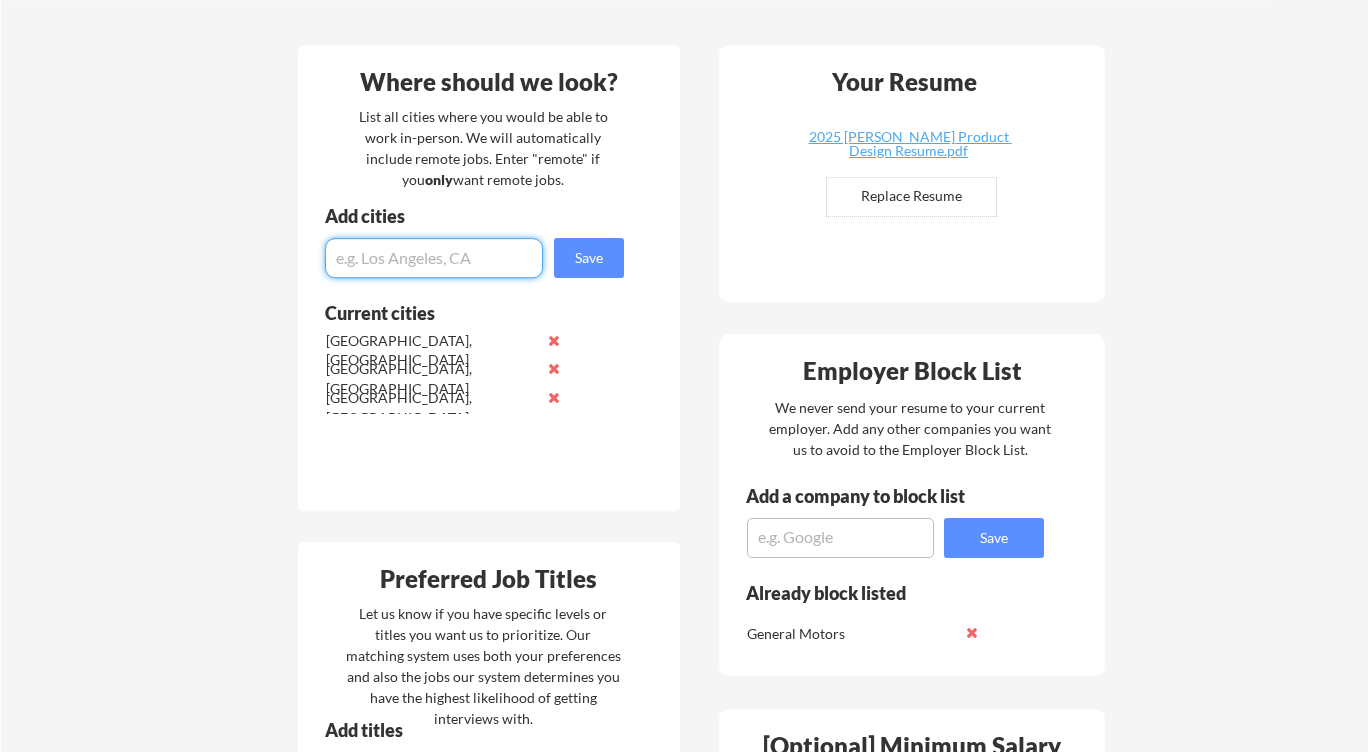 click at bounding box center [434, 258] 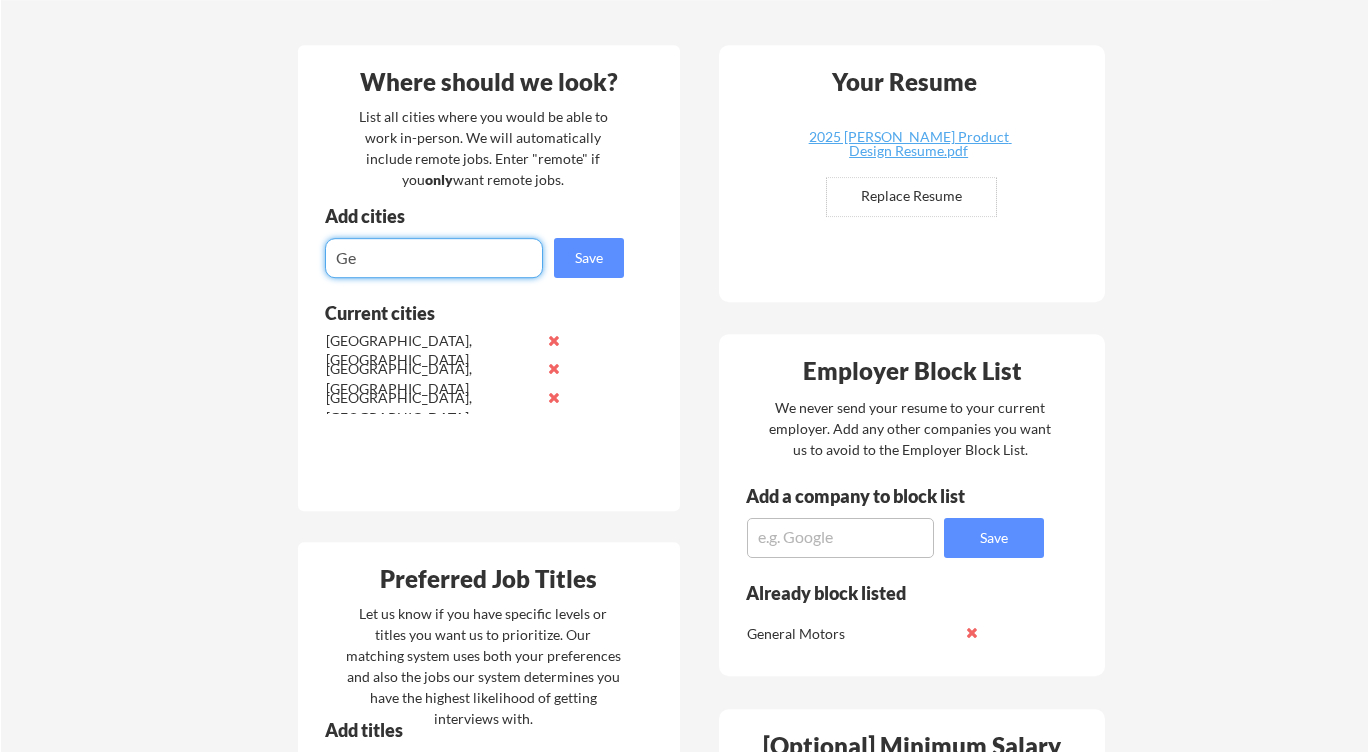 type on "G" 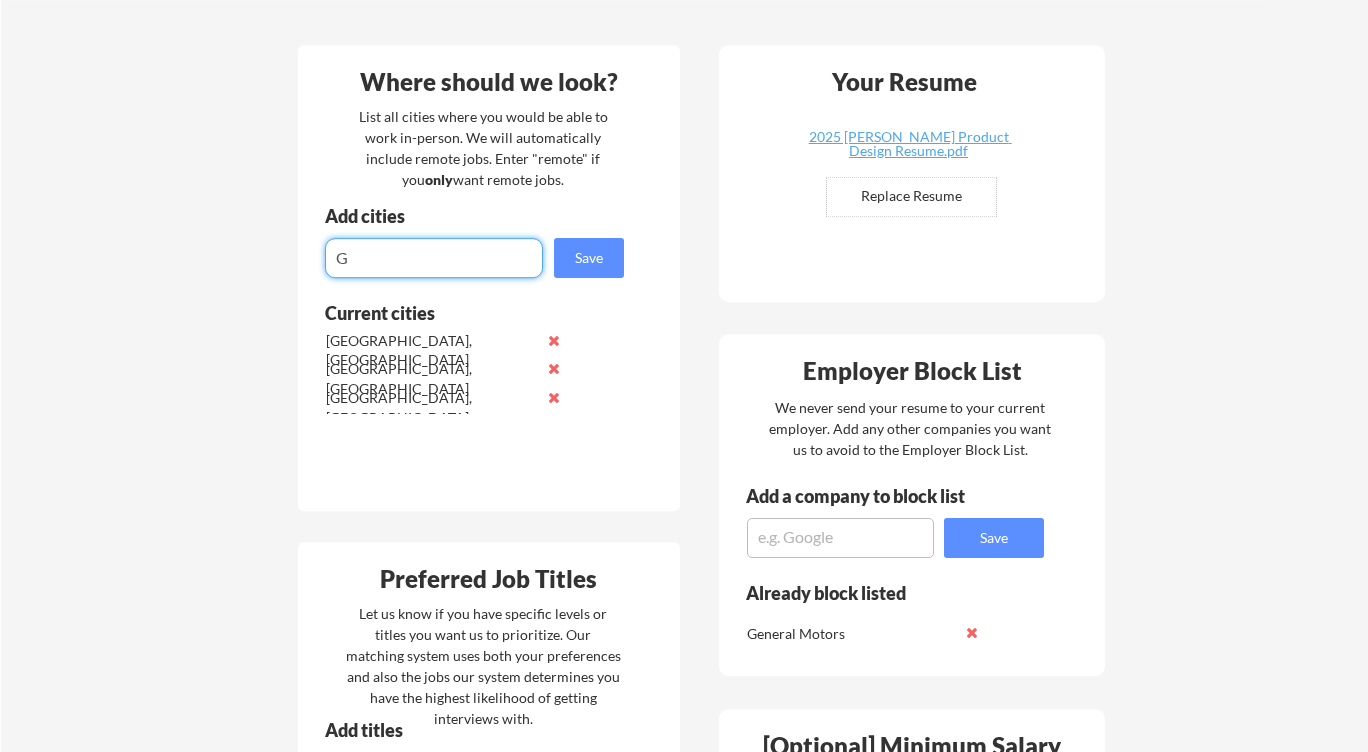 type 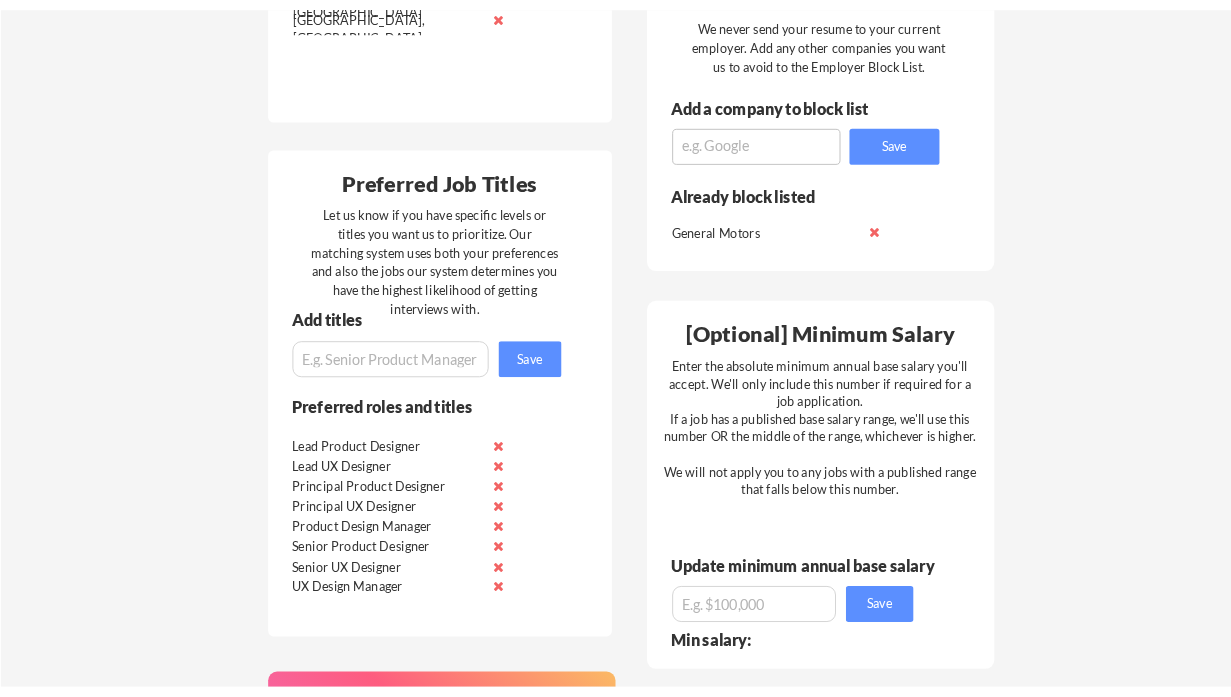 scroll, scrollTop: 929, scrollLeft: 0, axis: vertical 